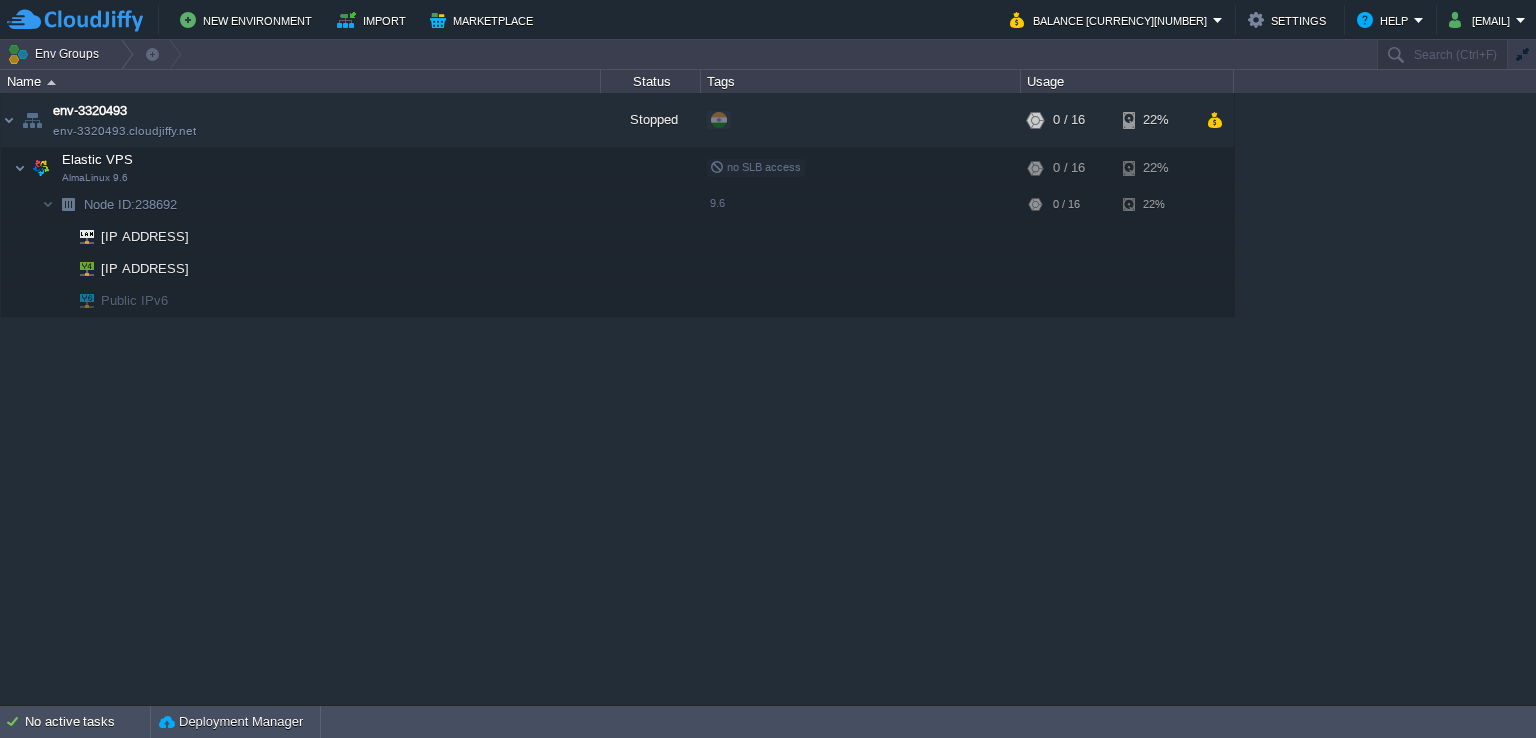 scroll, scrollTop: 0, scrollLeft: 0, axis: both 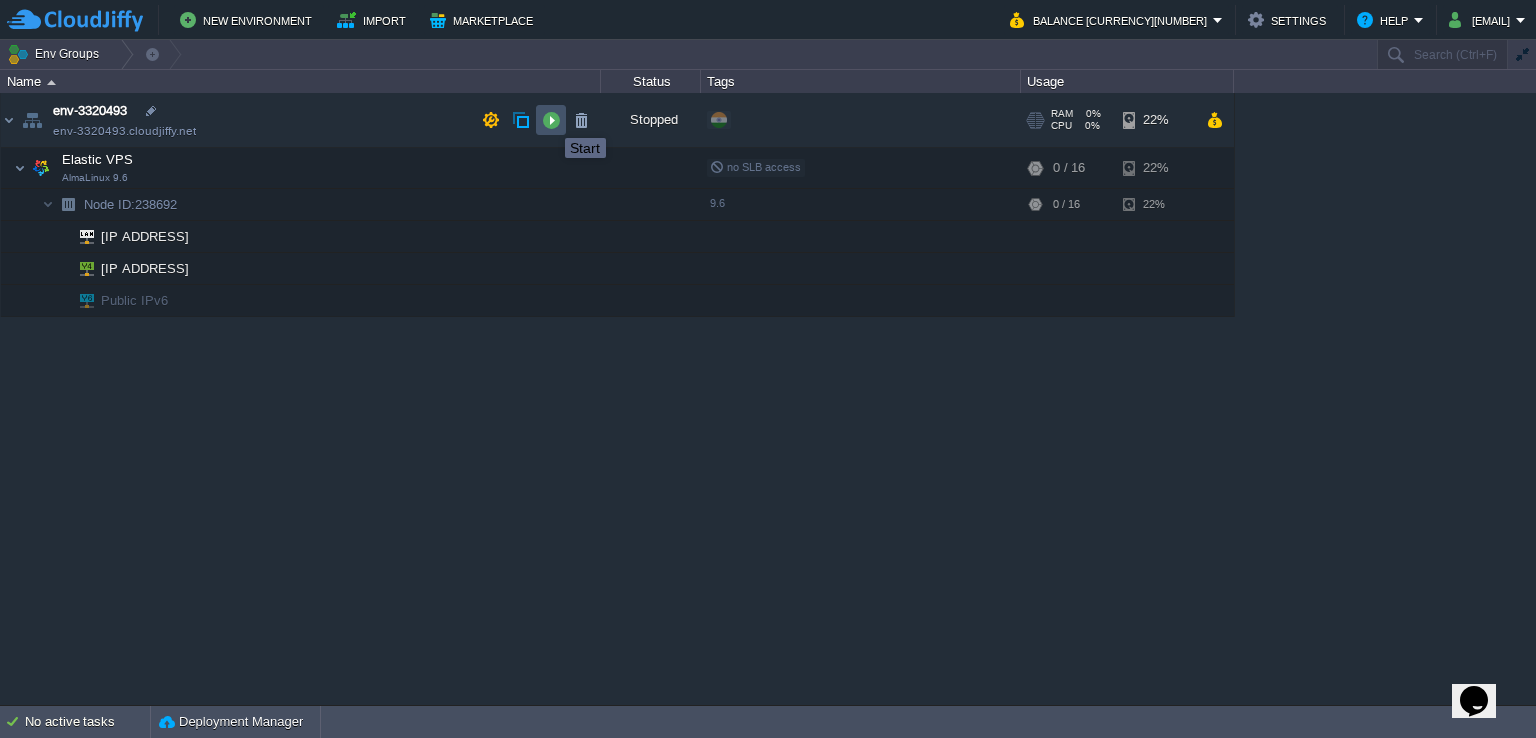 click at bounding box center (551, 120) 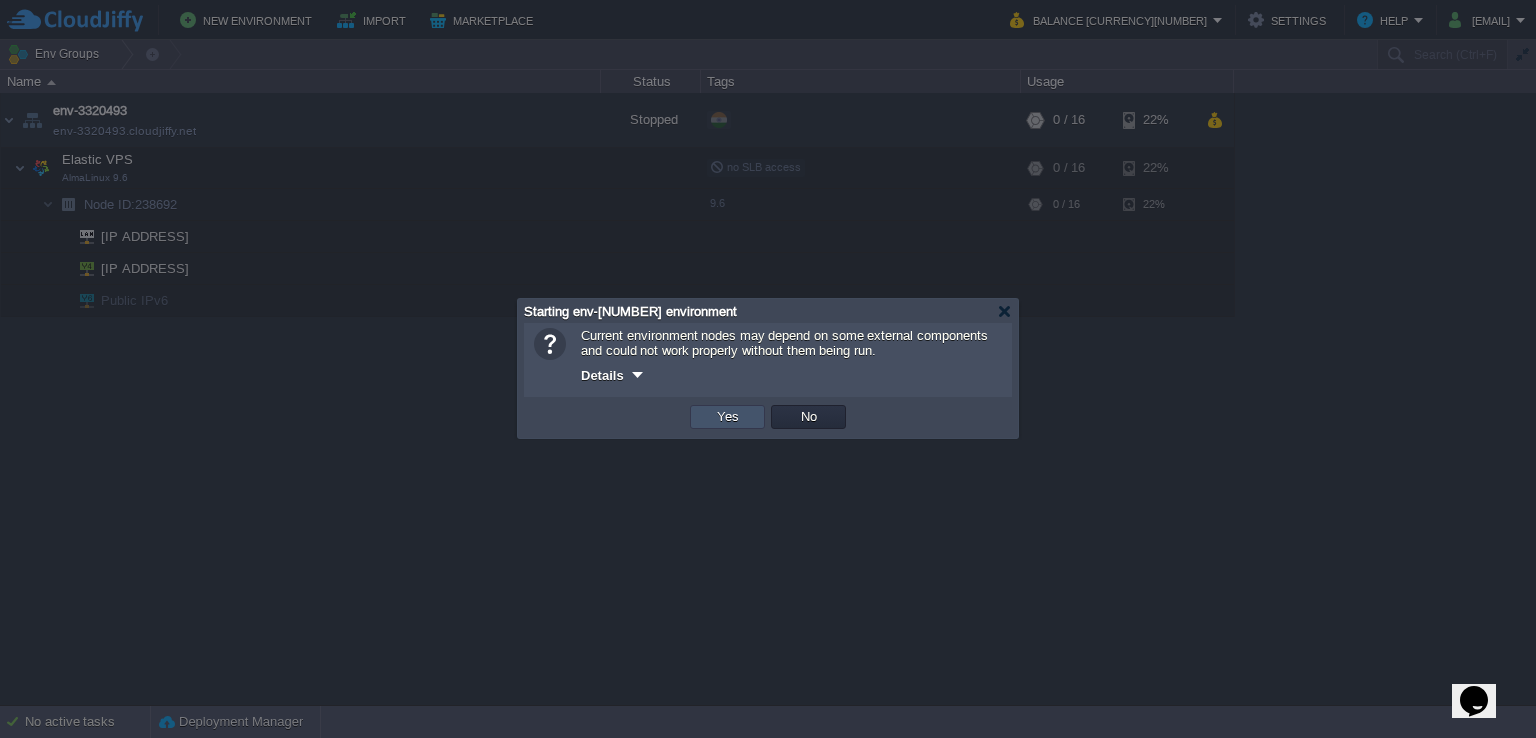 click on "Yes" at bounding box center [728, 417] 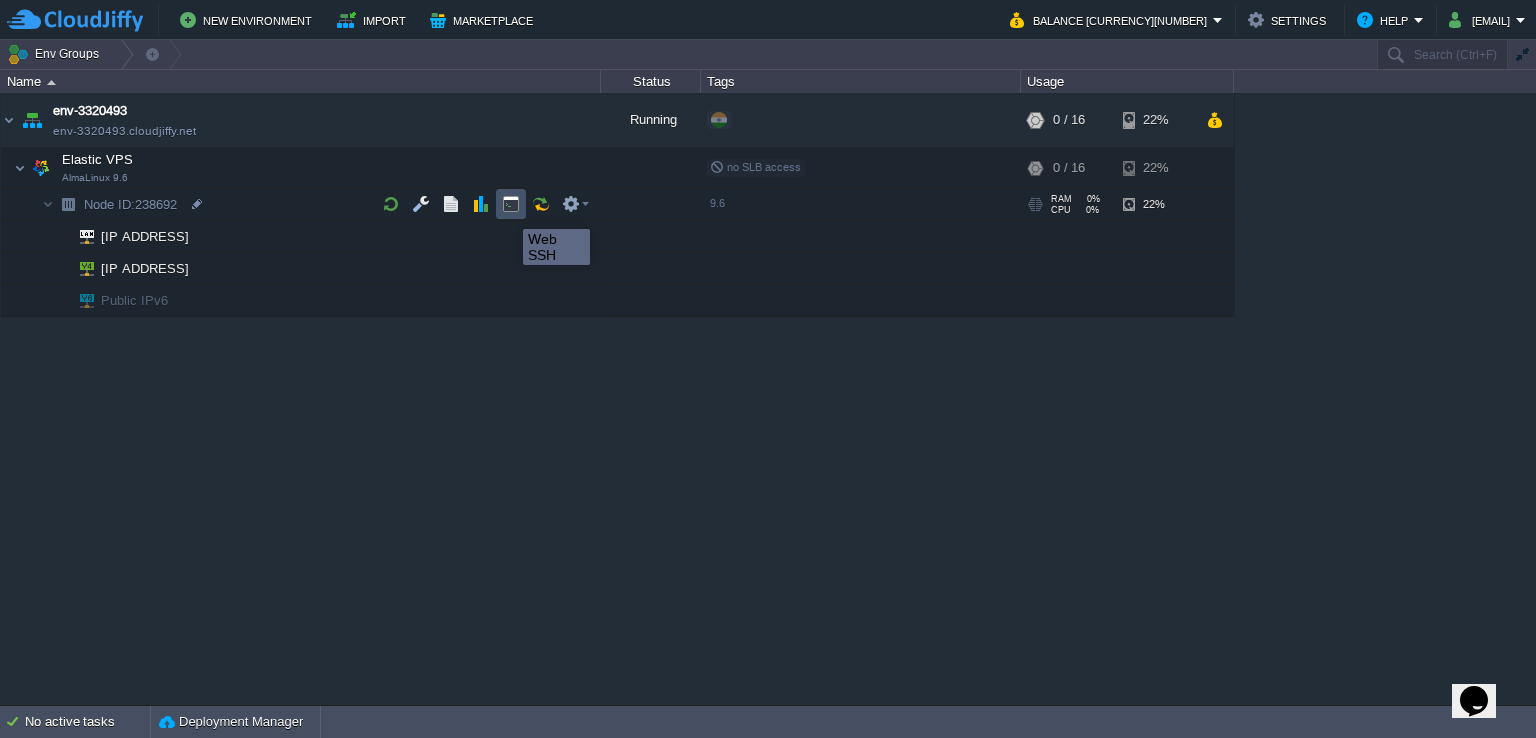 click at bounding box center [511, 204] 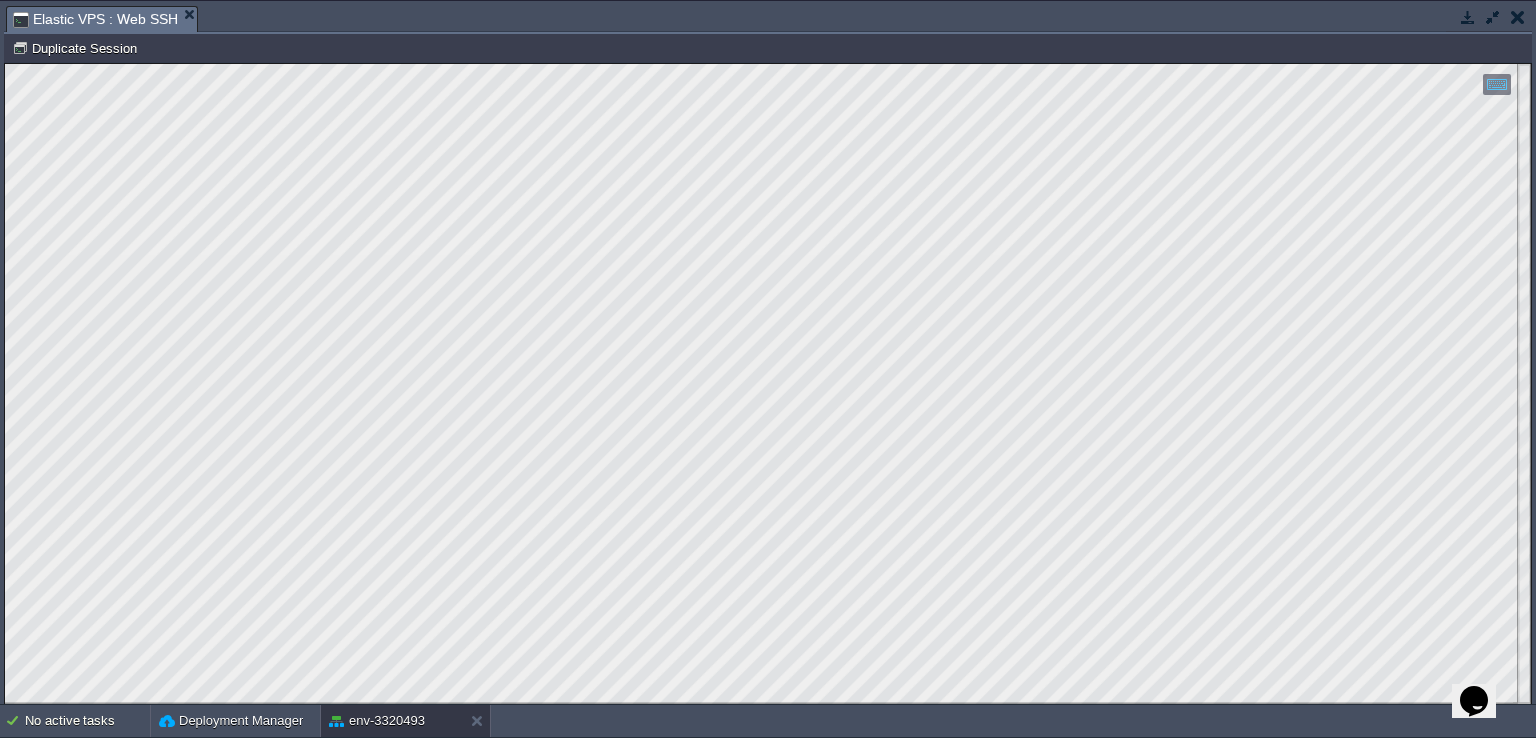 scroll, scrollTop: 0, scrollLeft: 0, axis: both 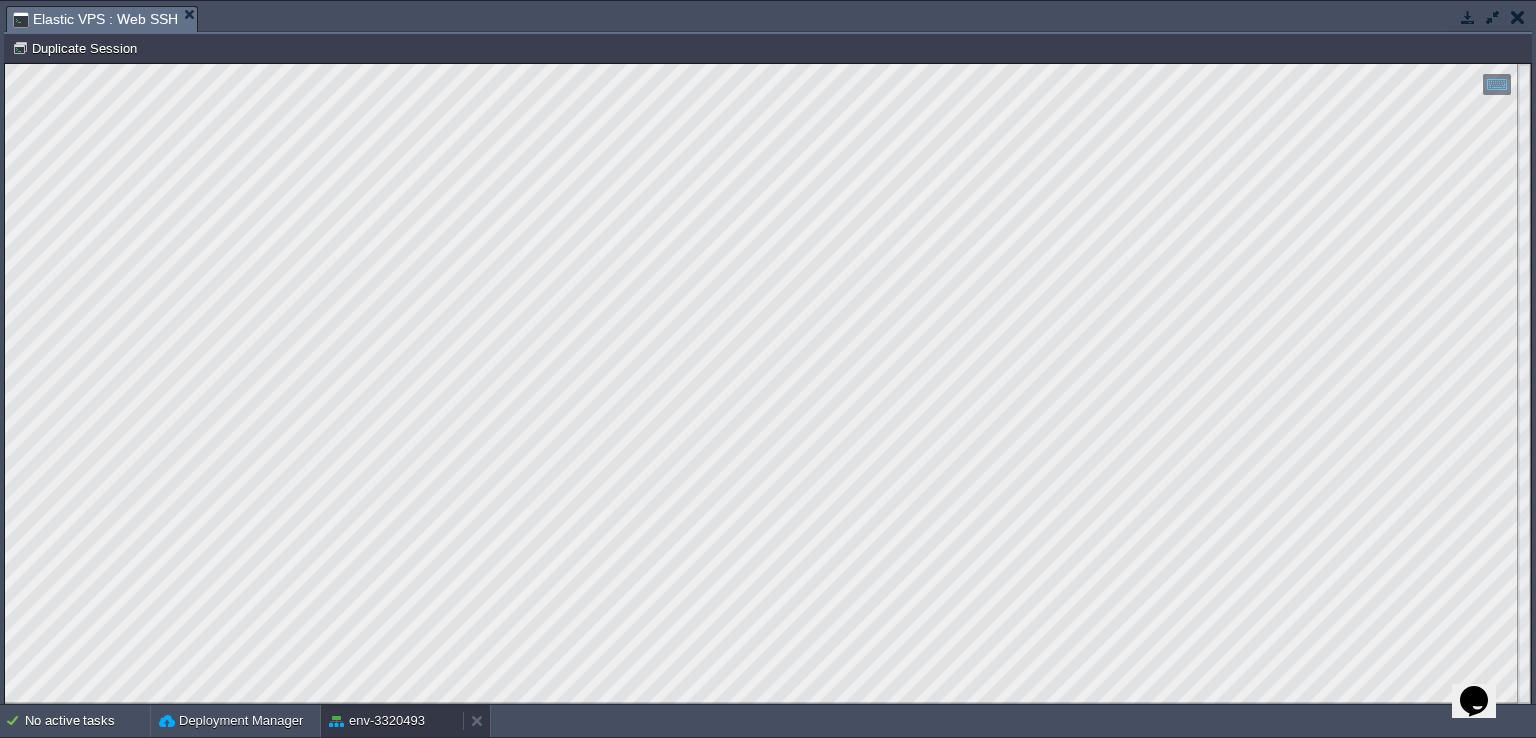 click on "env-3320493" at bounding box center [377, 721] 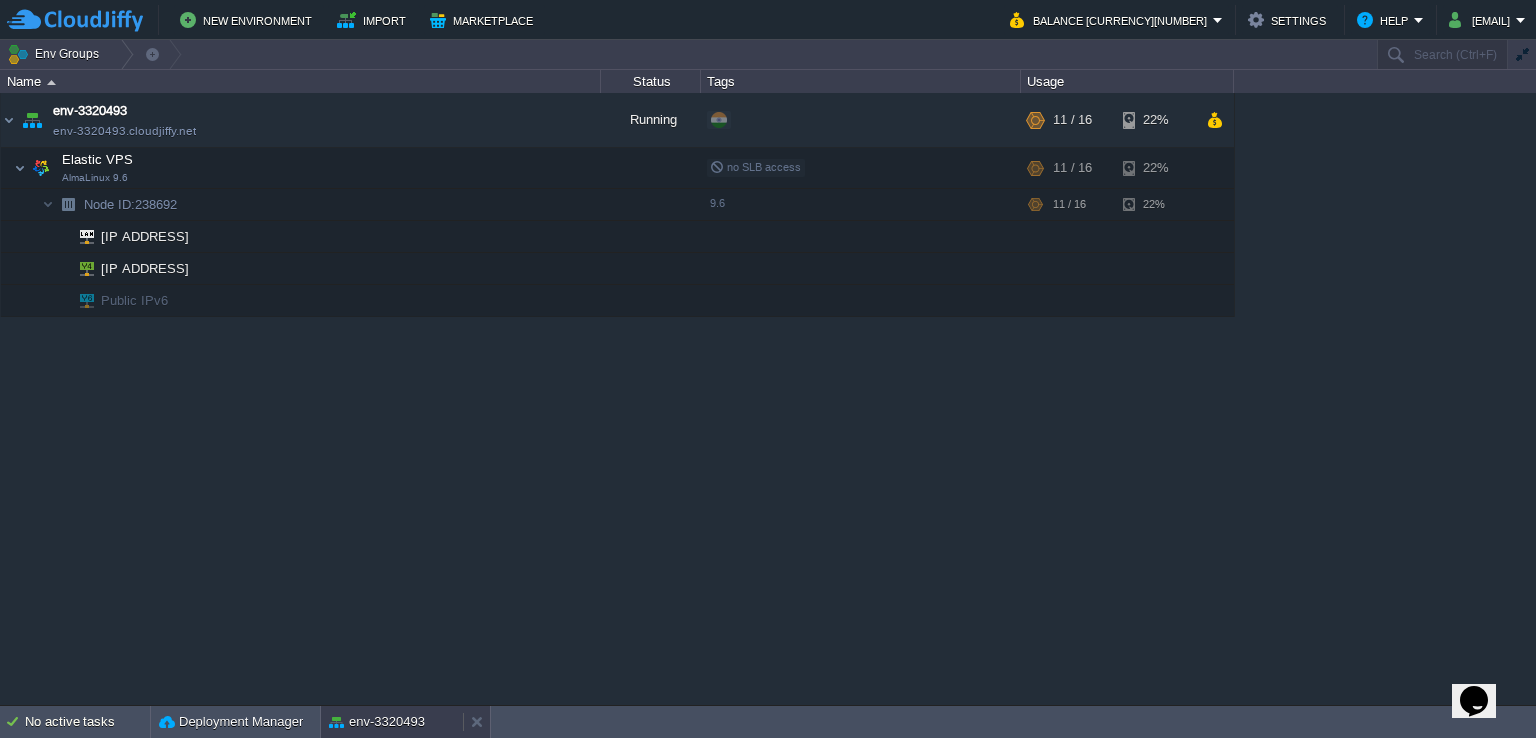 click on "env-3320493" at bounding box center [377, 722] 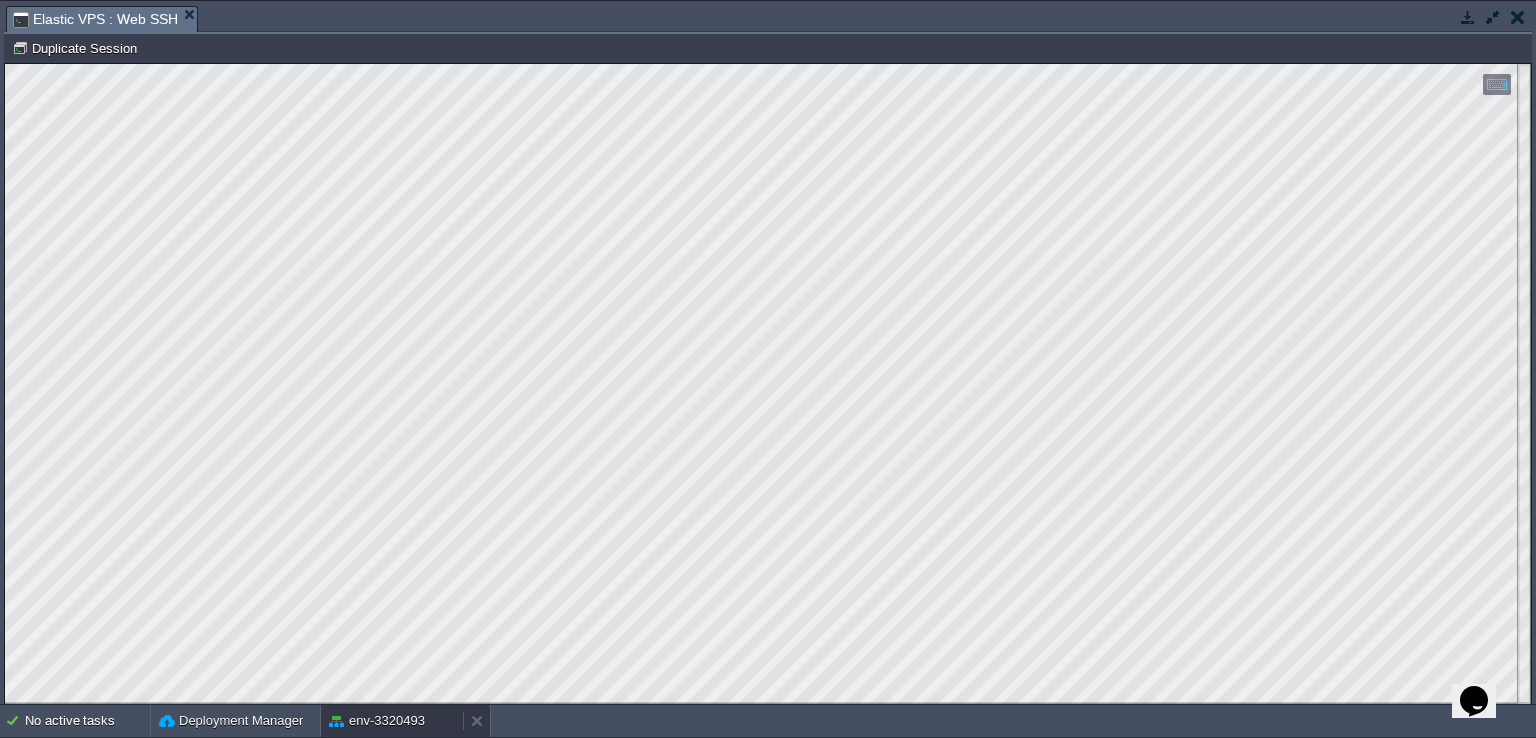 type 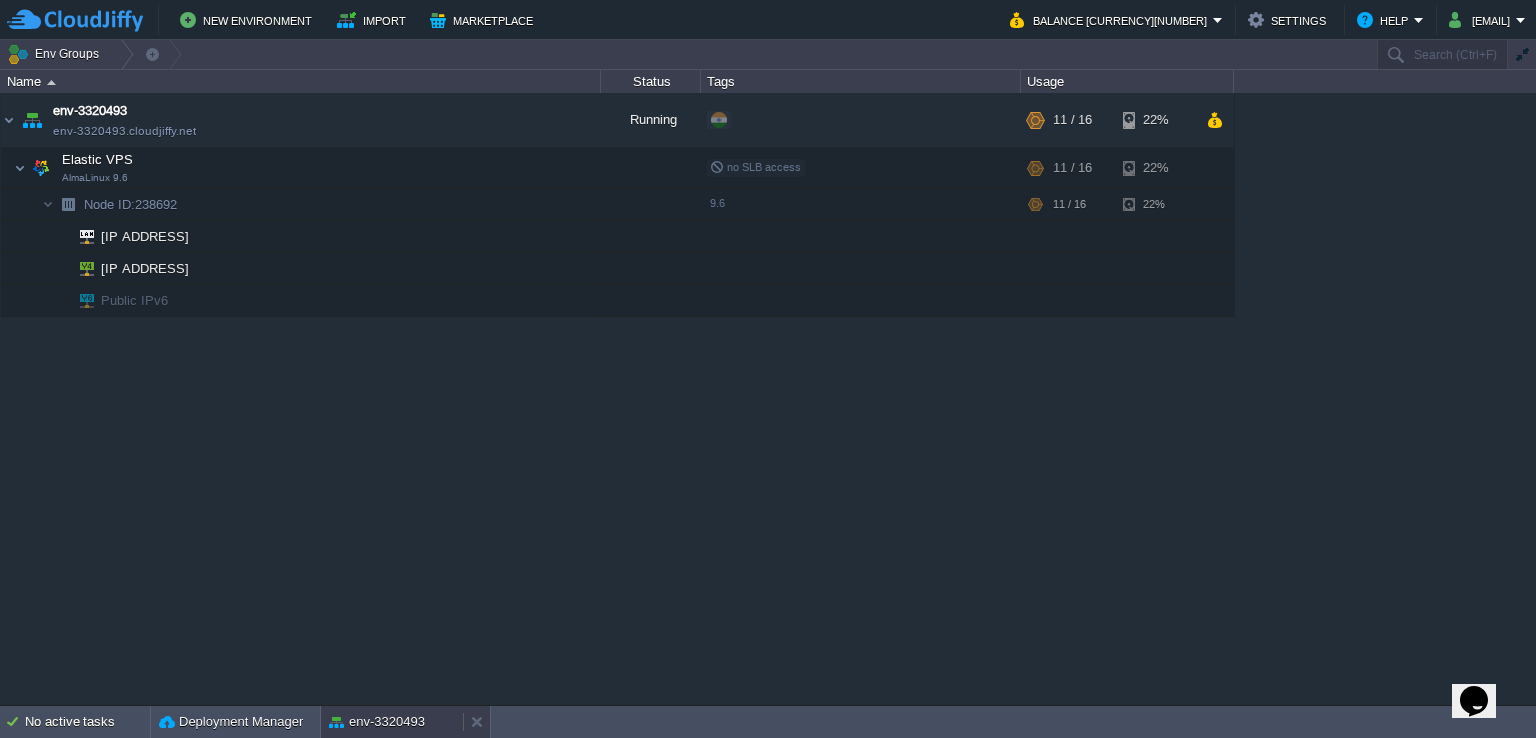 click on "env-3320493" at bounding box center (377, 722) 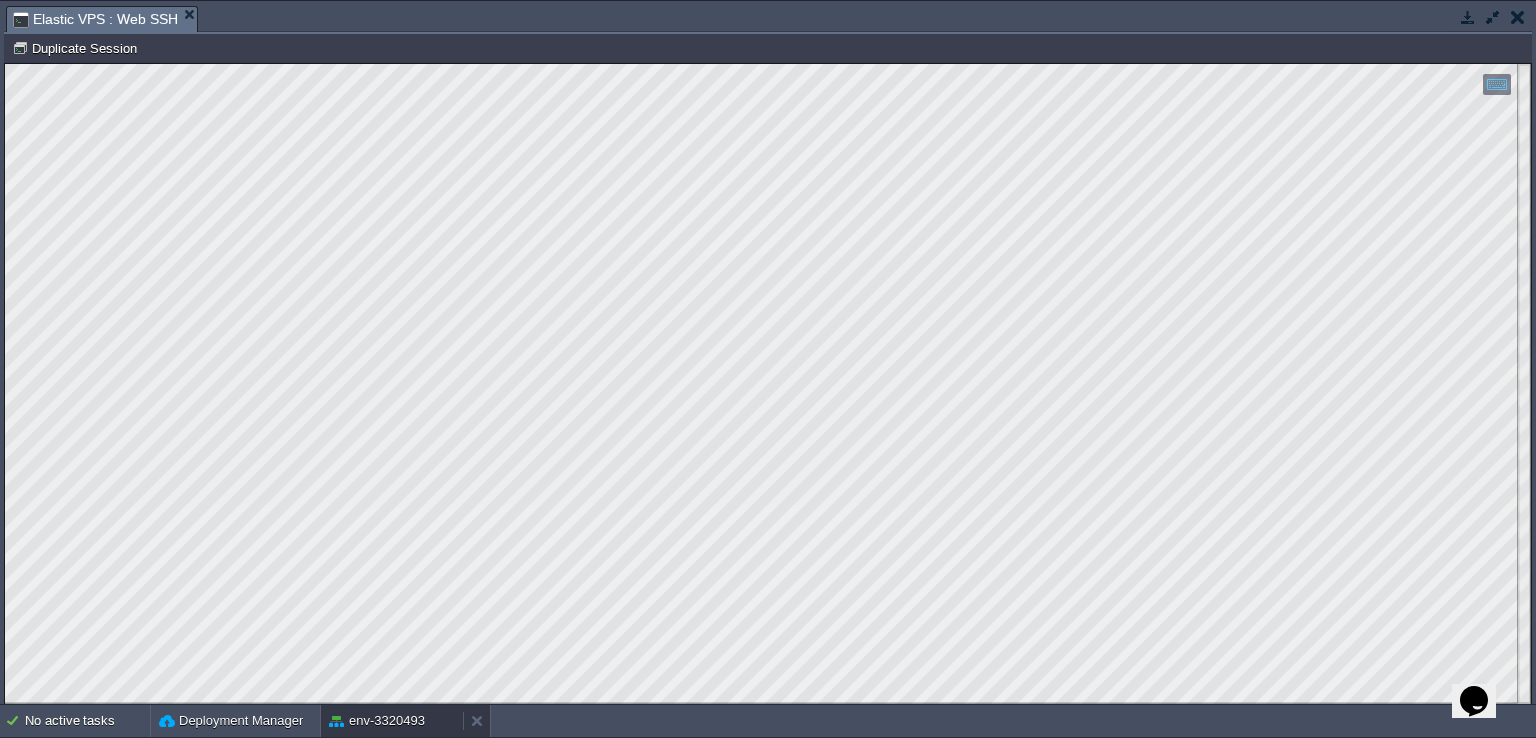click on "env-3320493" at bounding box center (377, 721) 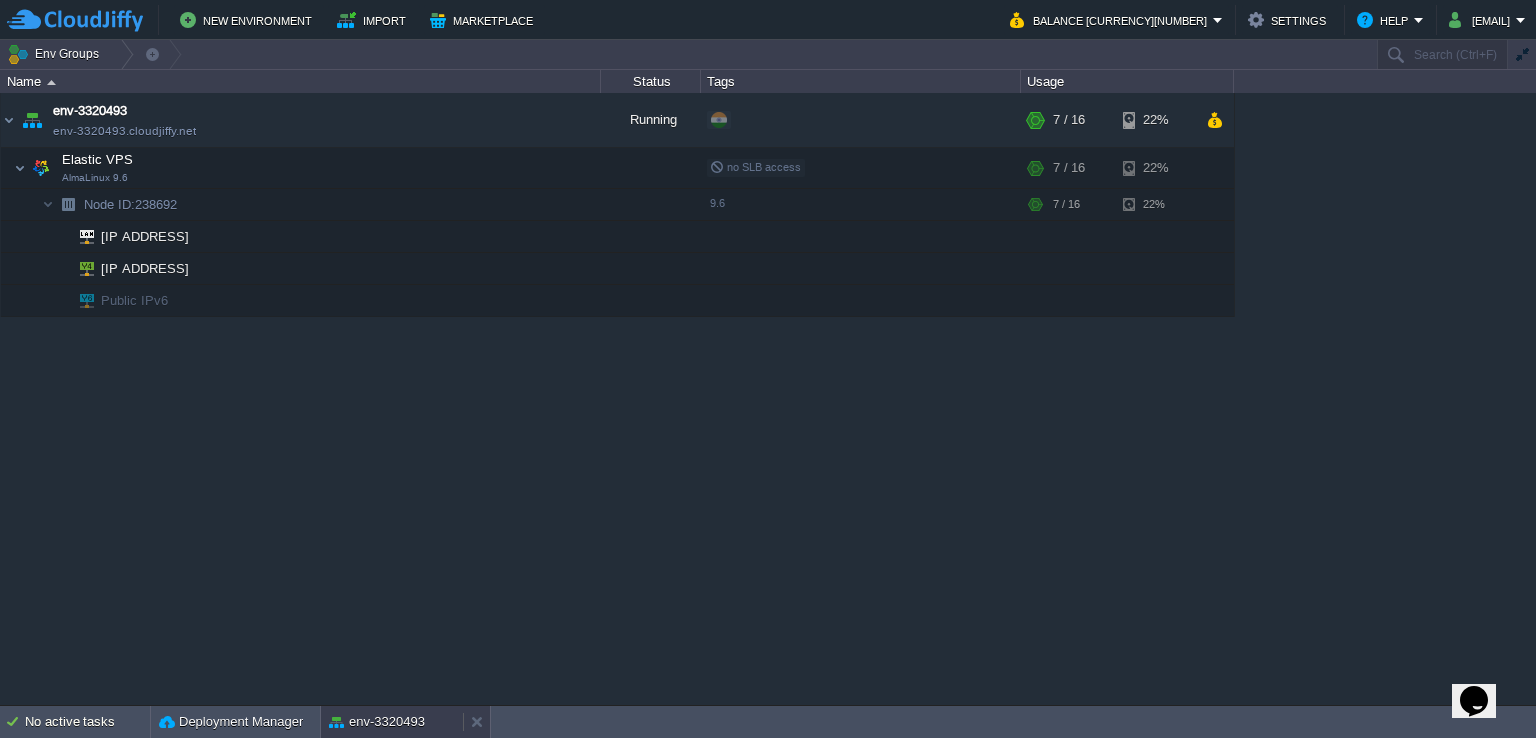 click on "env-3320493" at bounding box center [377, 722] 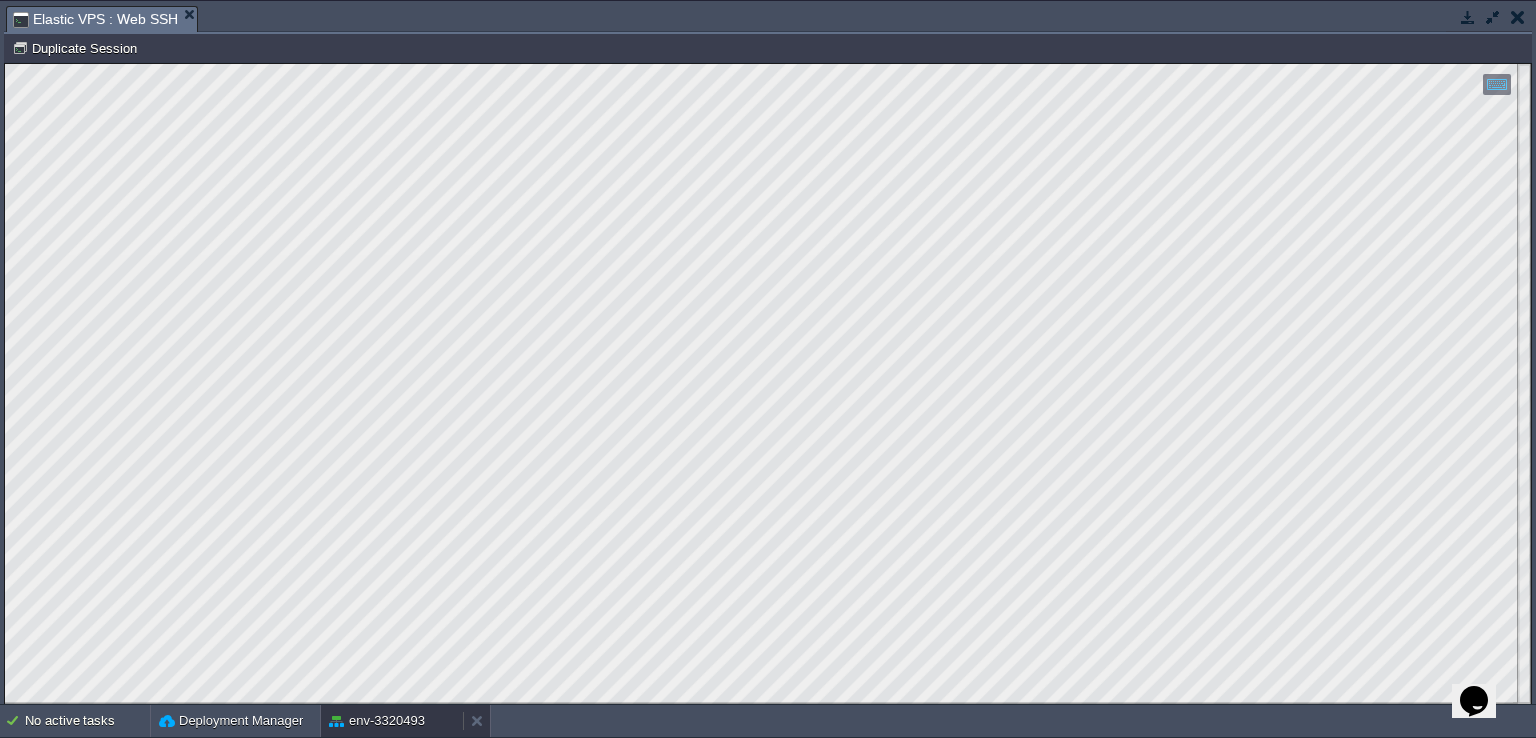 click on "env-3320493" at bounding box center [392, 721] 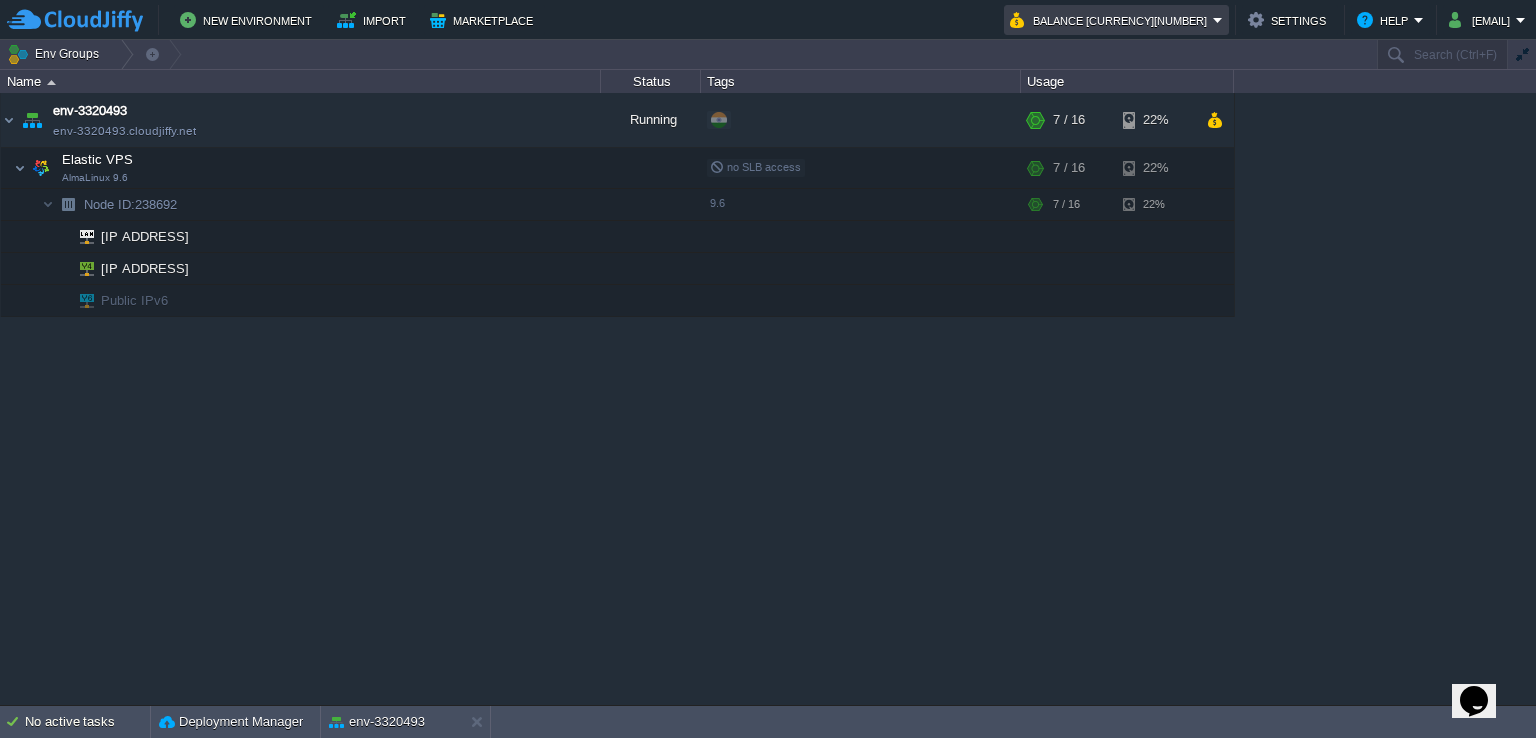 click on "Balance [CURRENCY][NUMBER]" at bounding box center [1116, 20] 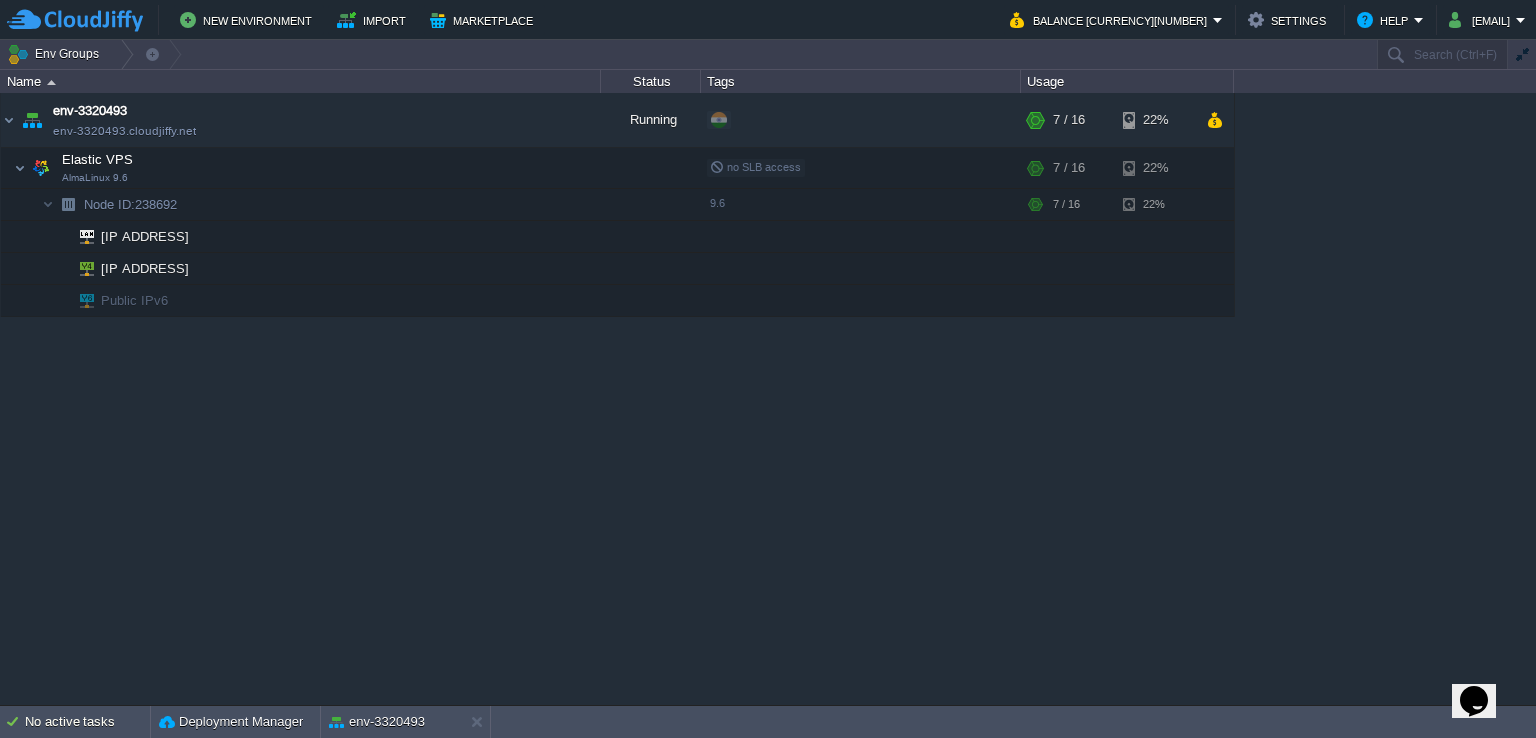 click on "Elastic VPS AlmaLinux 9.6 no SLB access RAM 42% CPU 4% 7 / 16 22% Elastic VPS AlmaLinux 9.6 no SLB access RAM 42% CPU 4% 7 / 16 22% Node ID: [NUMBER] 9.6 4%" at bounding box center [768, 399] 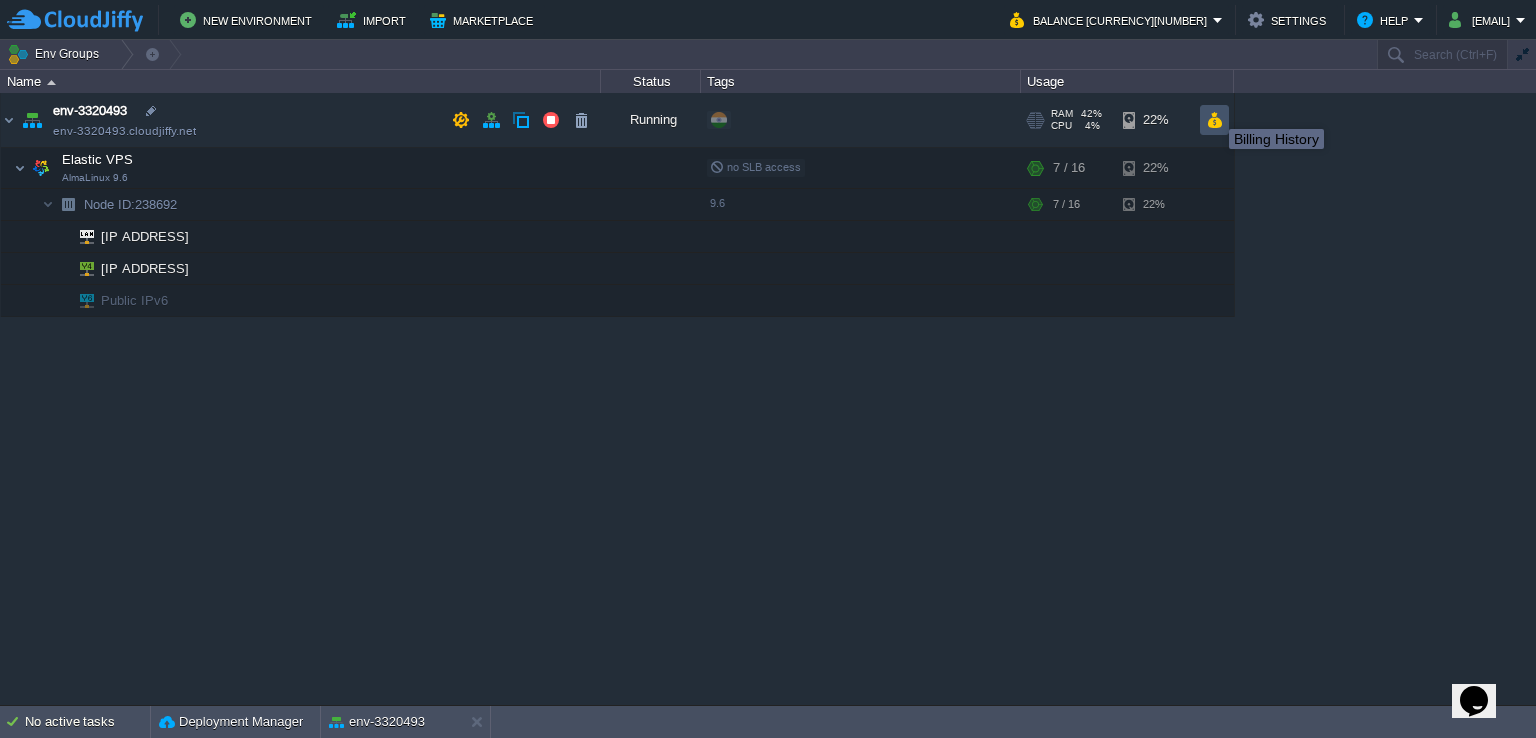 click at bounding box center (1214, 120) 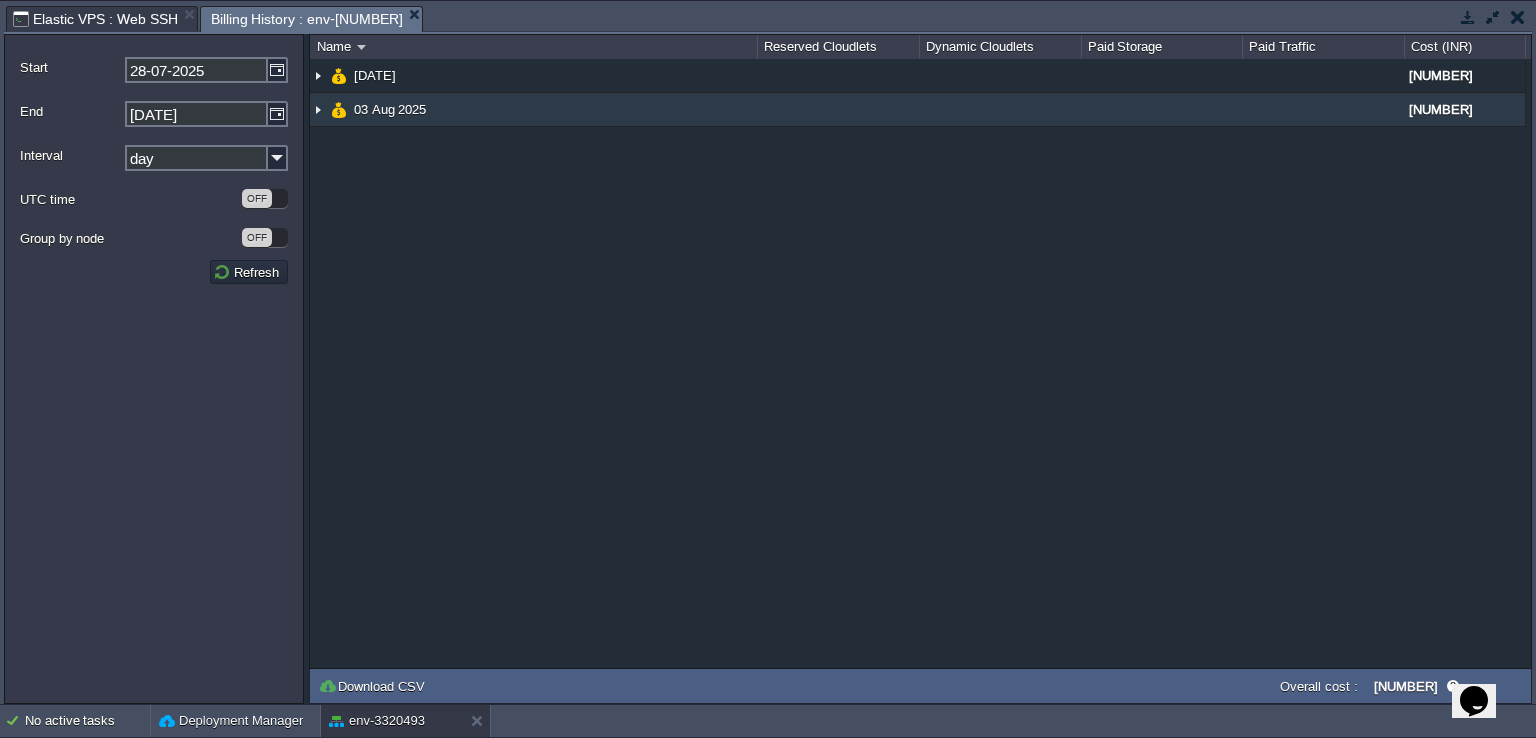 click at bounding box center (318, 109) 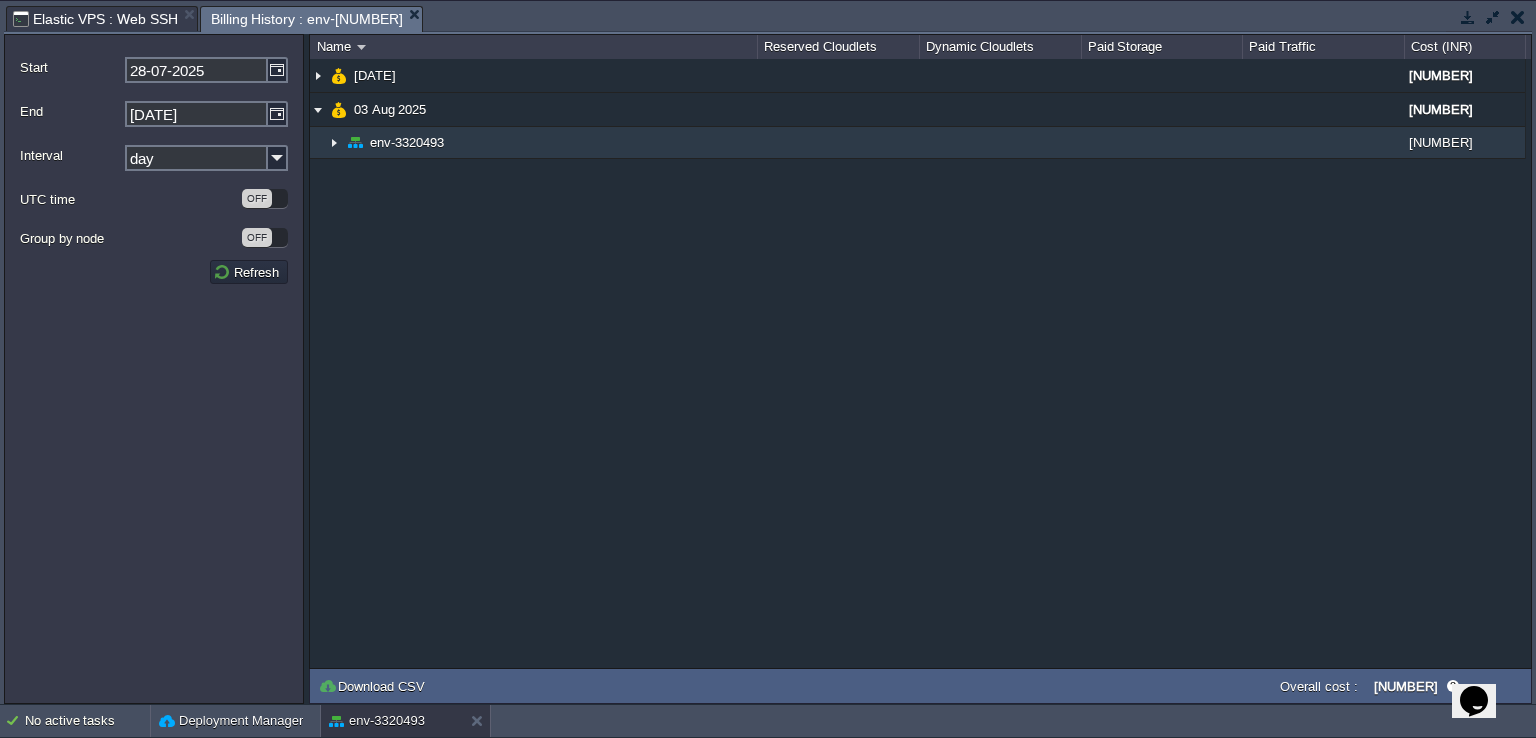 click at bounding box center (334, 142) 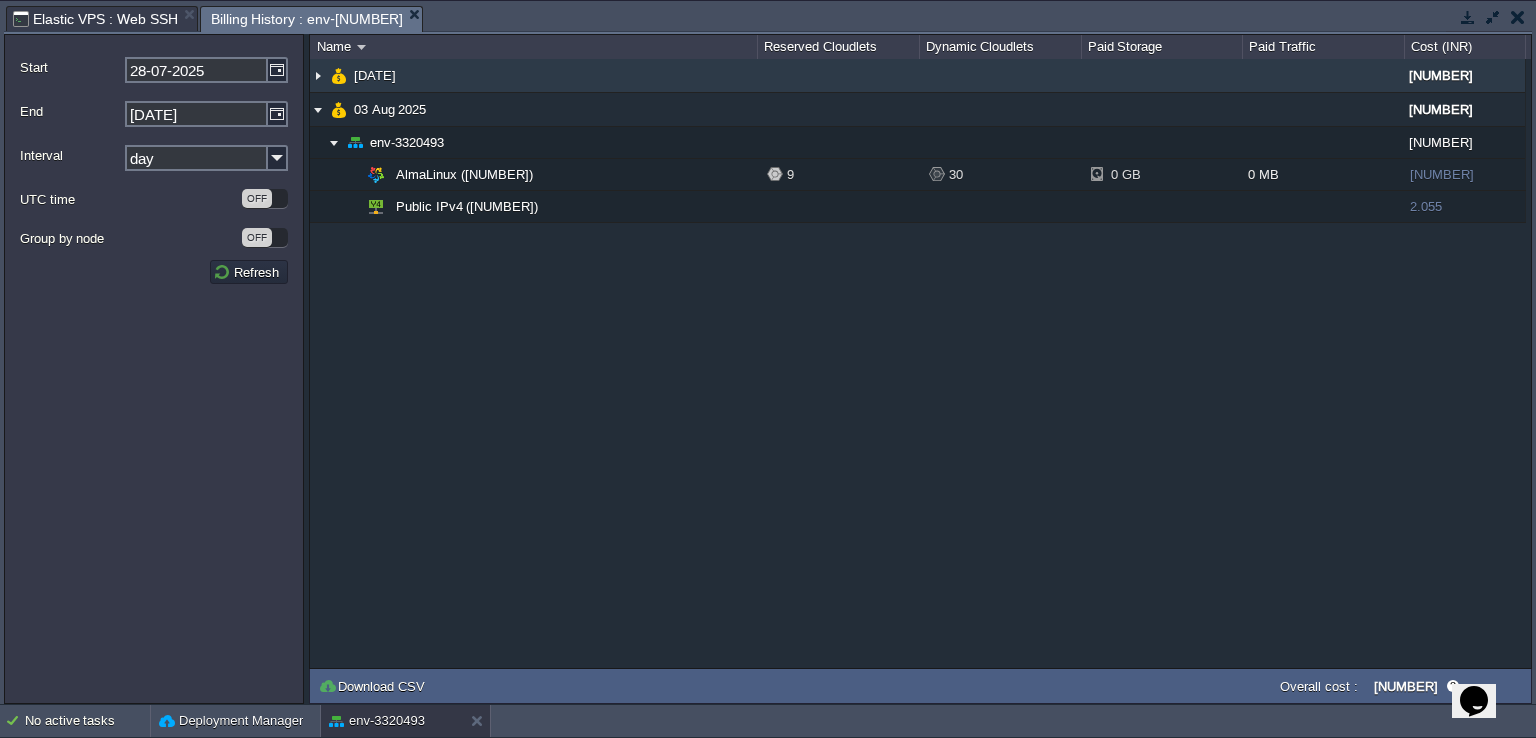 click at bounding box center (318, 75) 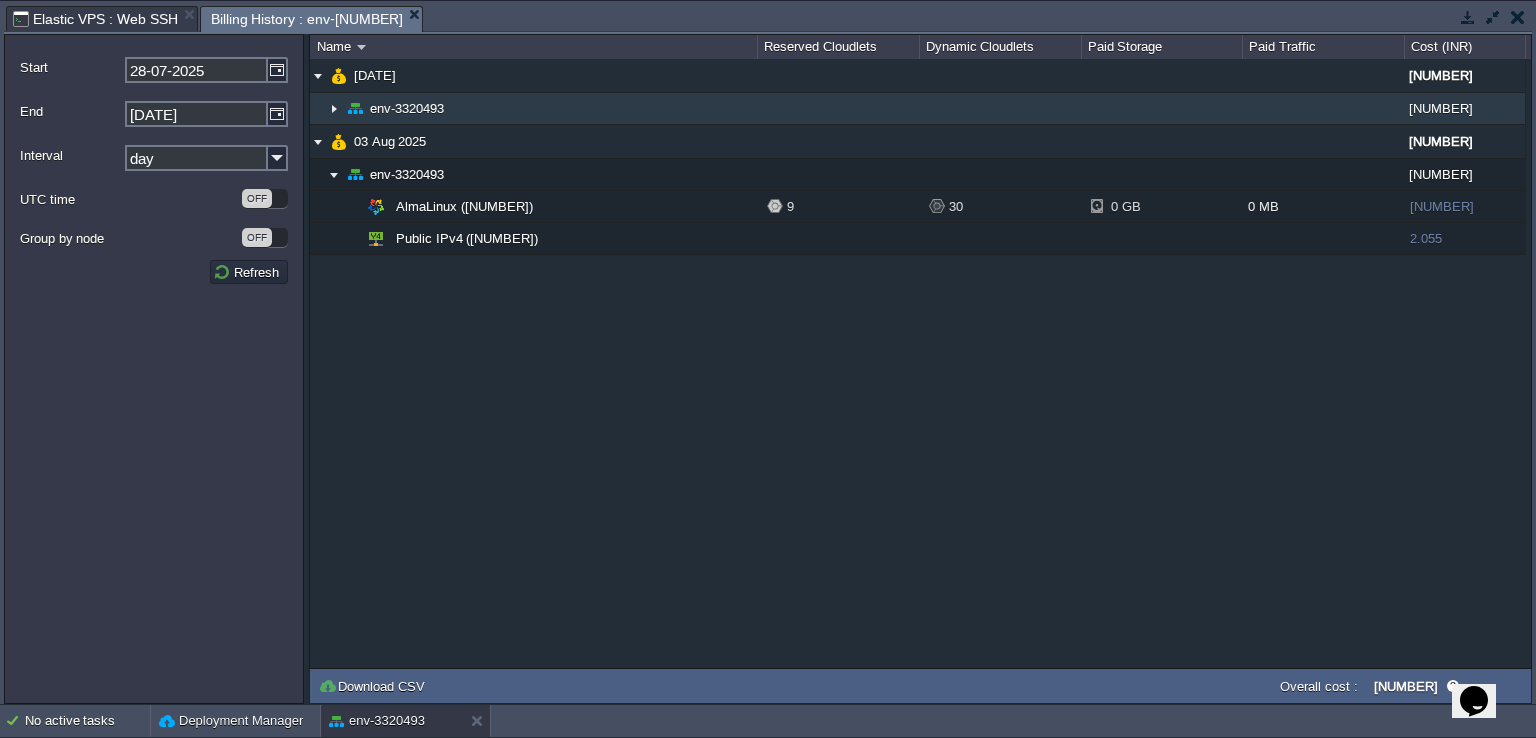 click at bounding box center [334, 108] 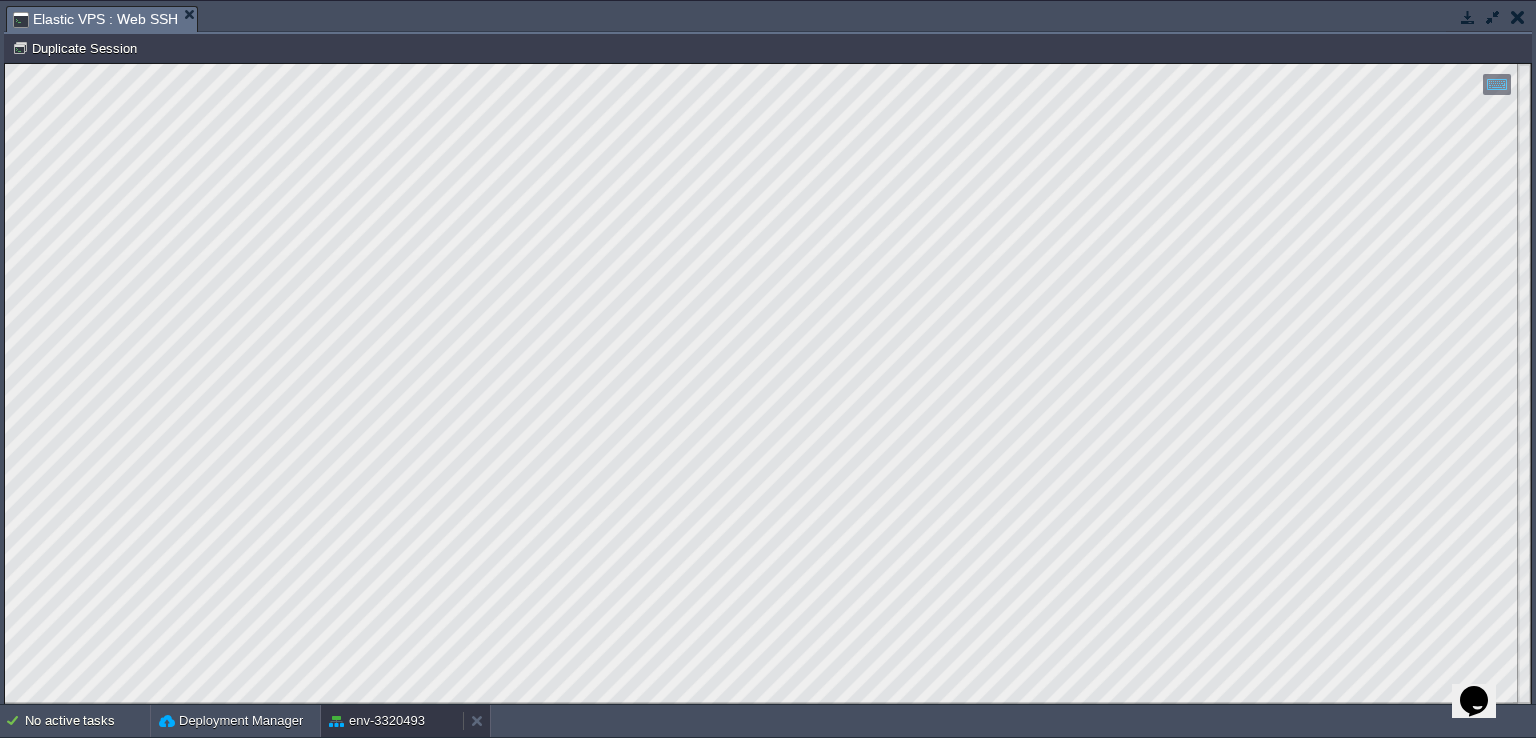 click on "env-3320493" at bounding box center (377, 721) 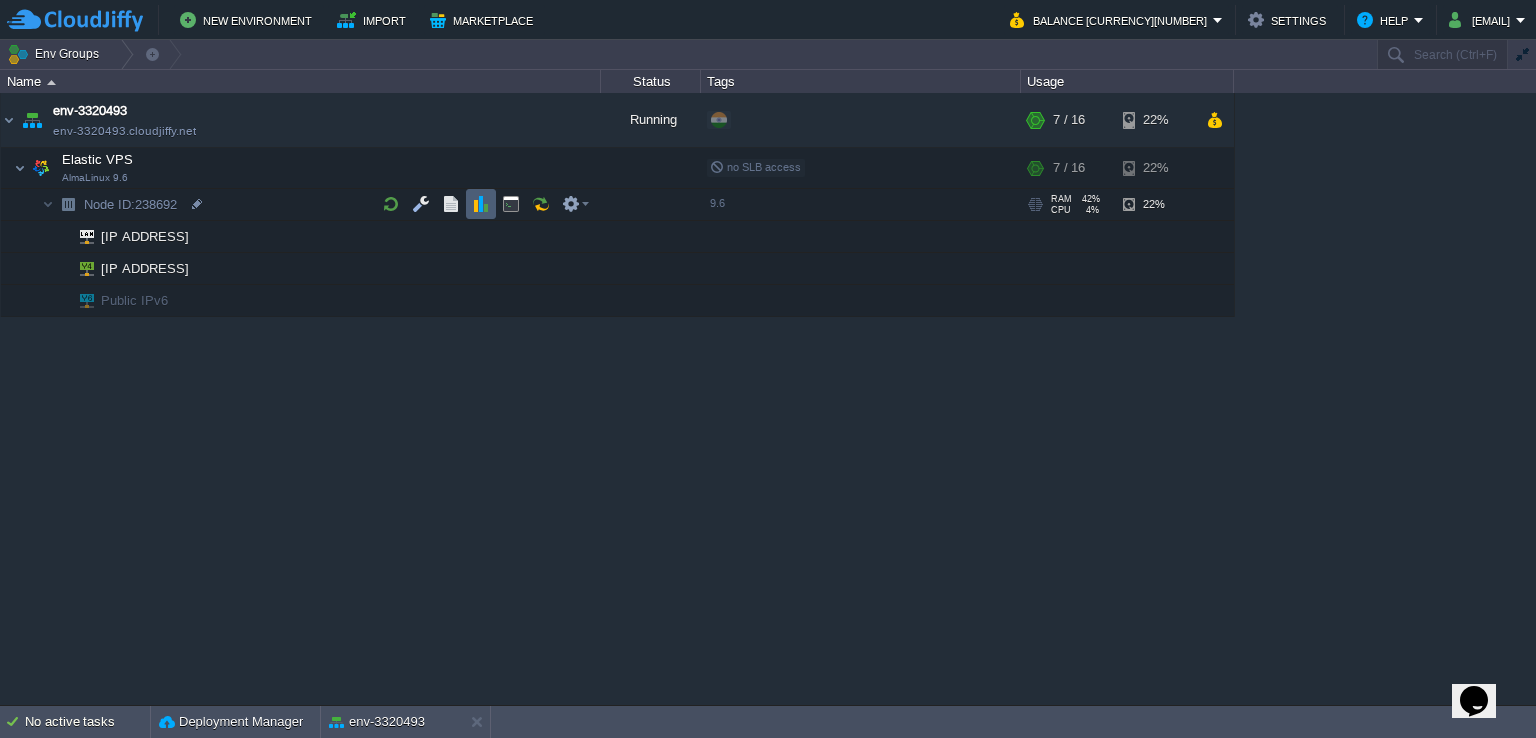 click at bounding box center (481, 204) 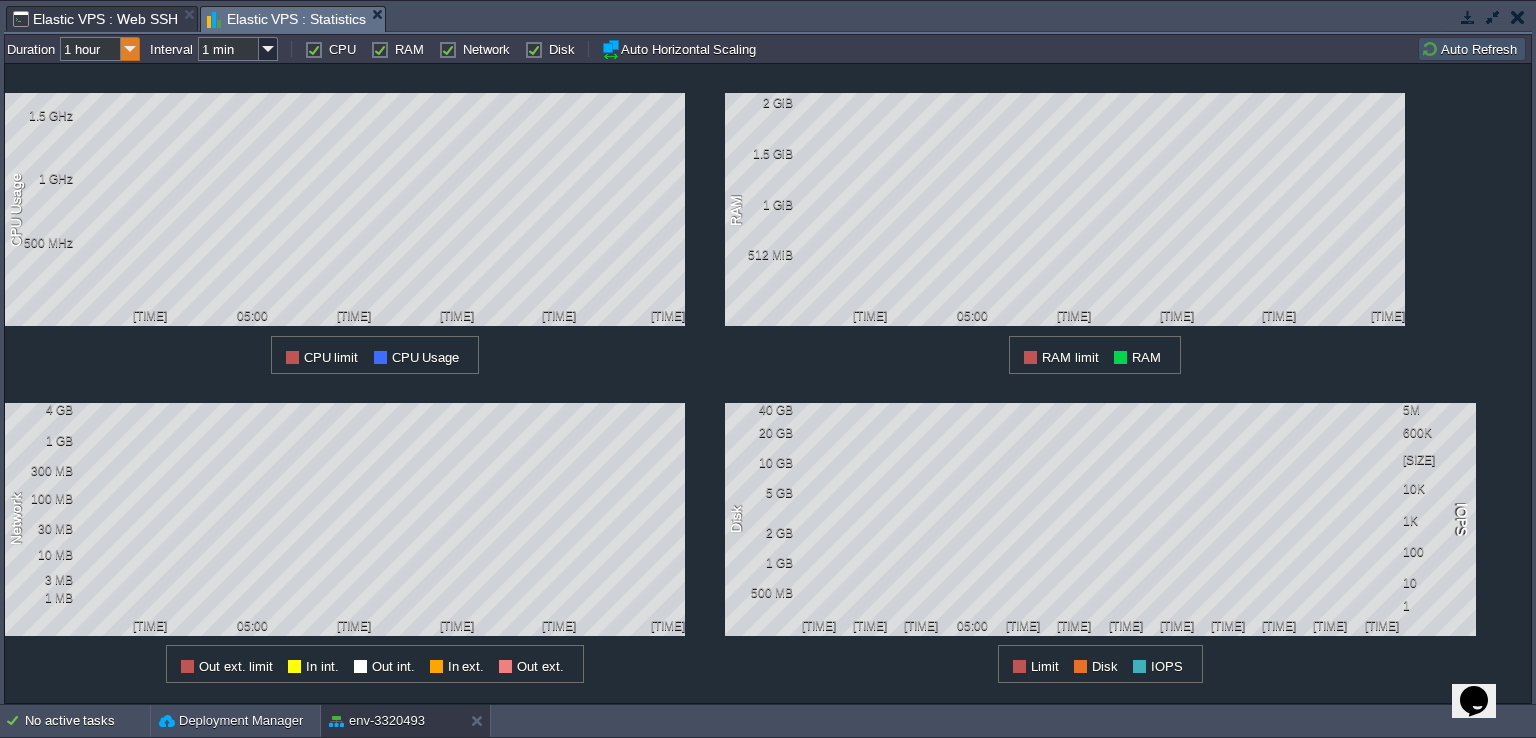 click at bounding box center [130, 49] 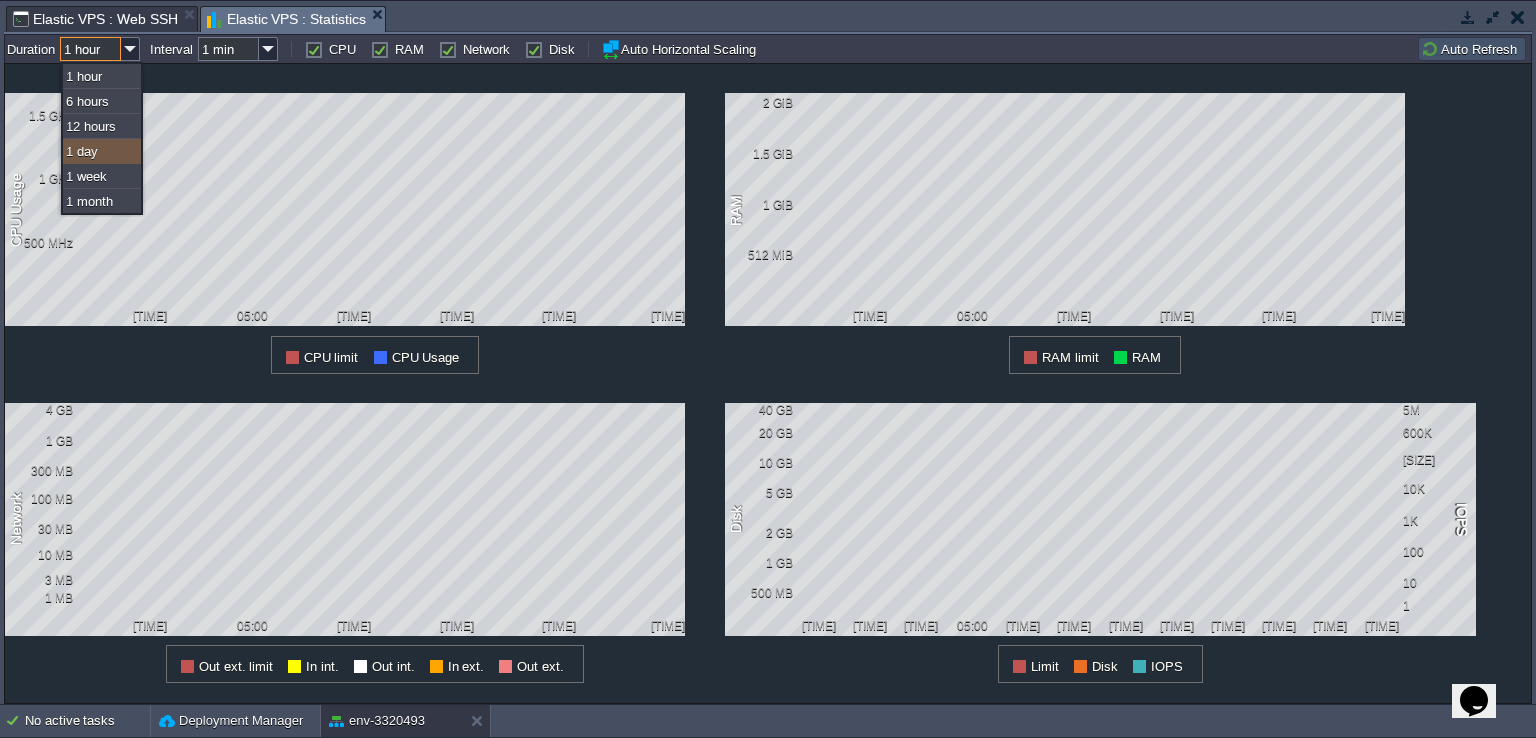 click on "1 day" at bounding box center [102, 151] 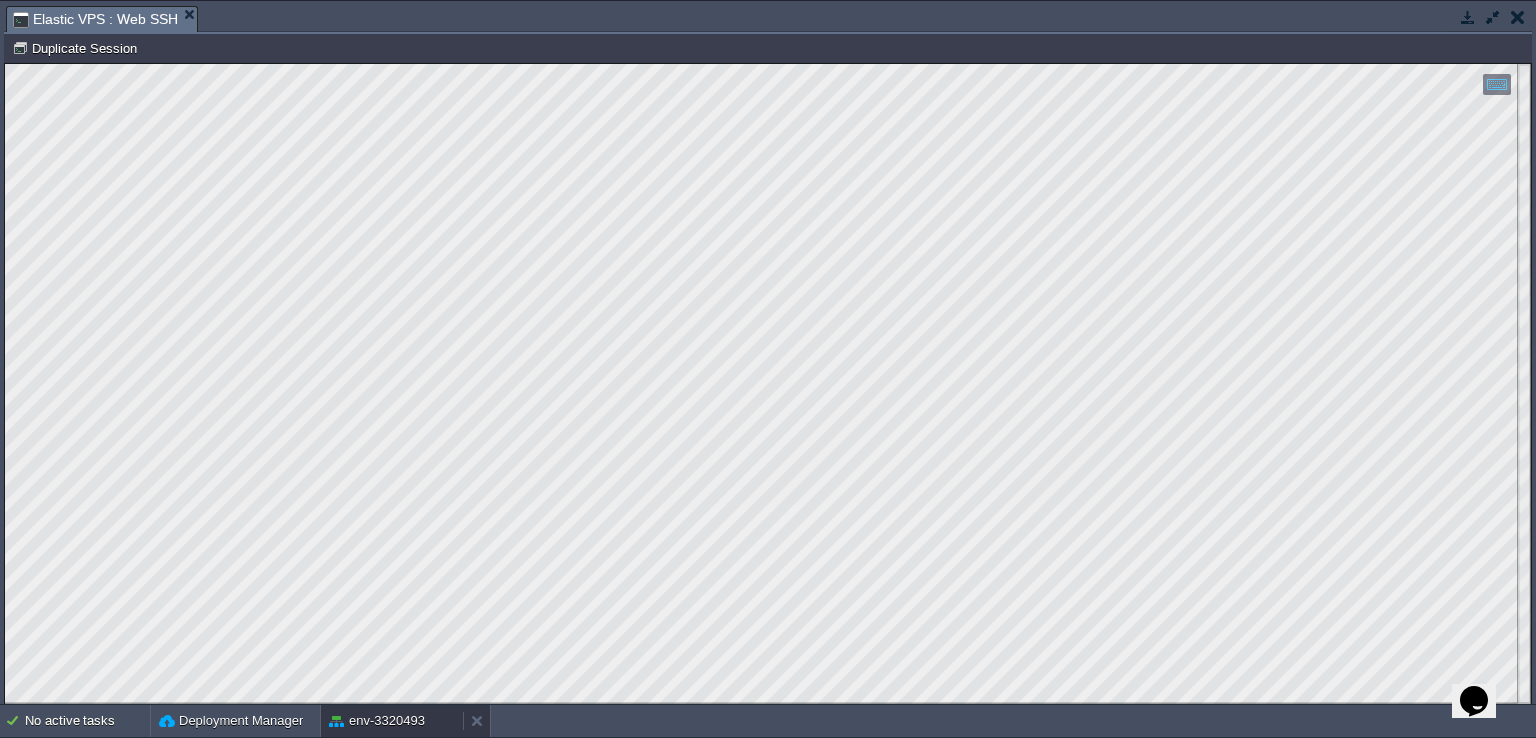 click on "env-3320493" at bounding box center [377, 721] 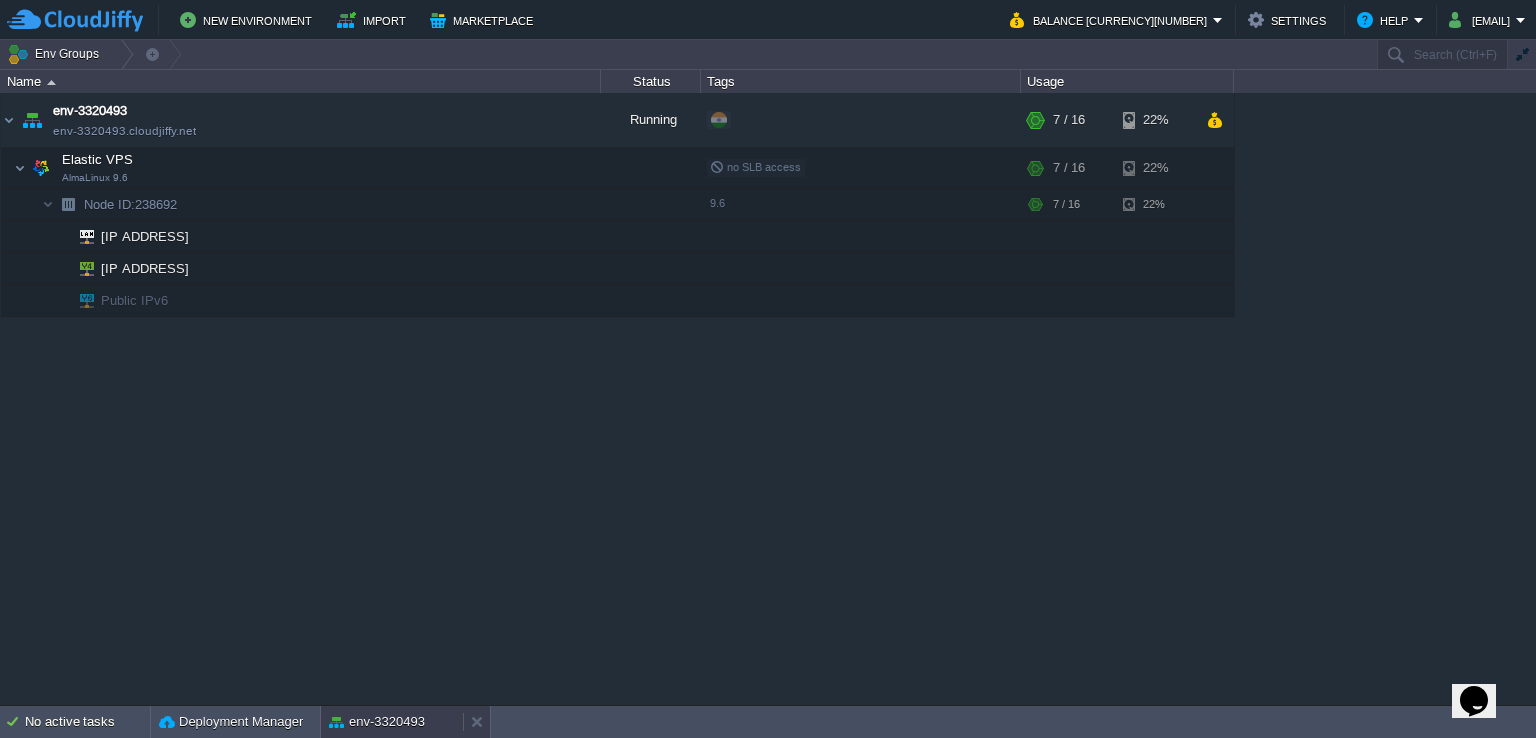 click on "env-3320493" at bounding box center (377, 722) 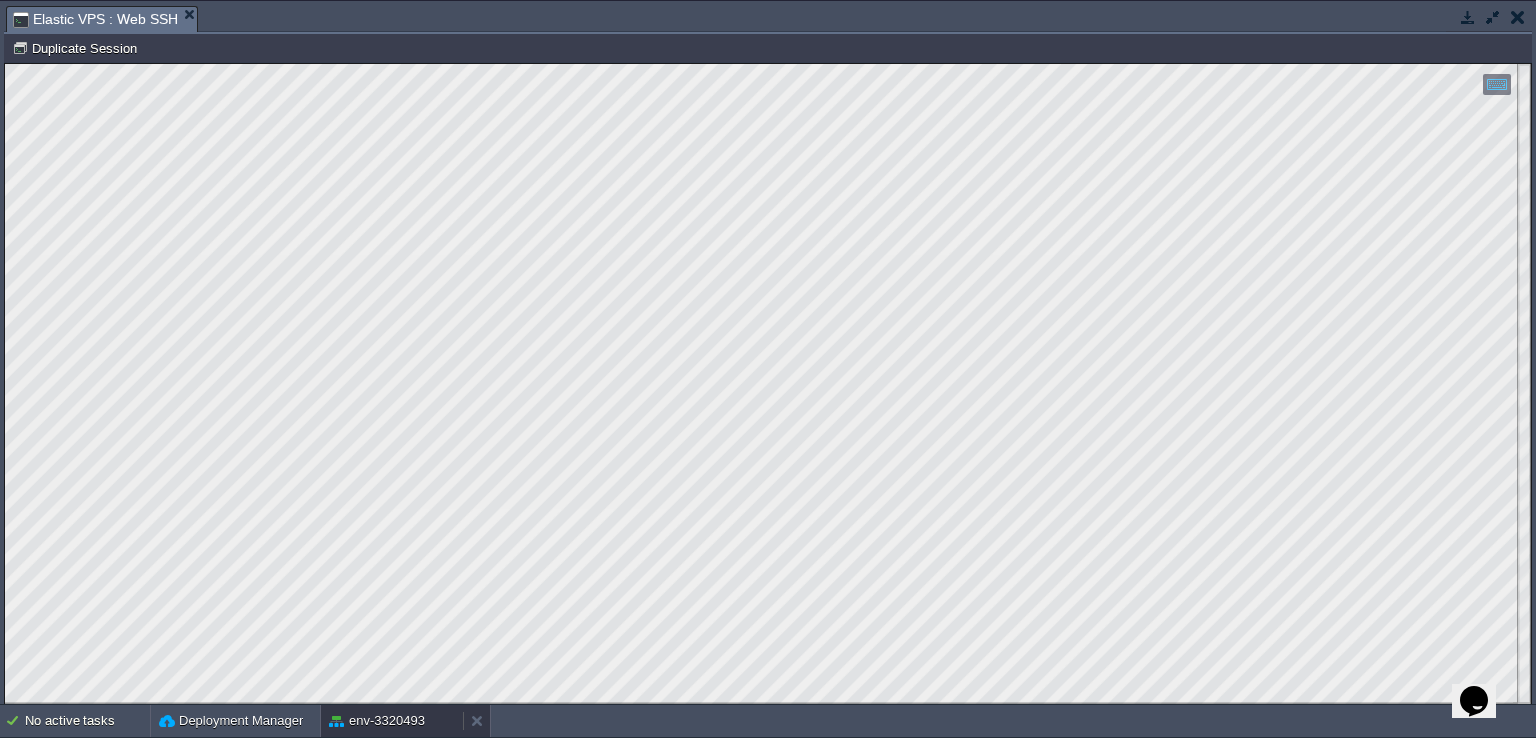 click on "env-3320493" at bounding box center [377, 721] 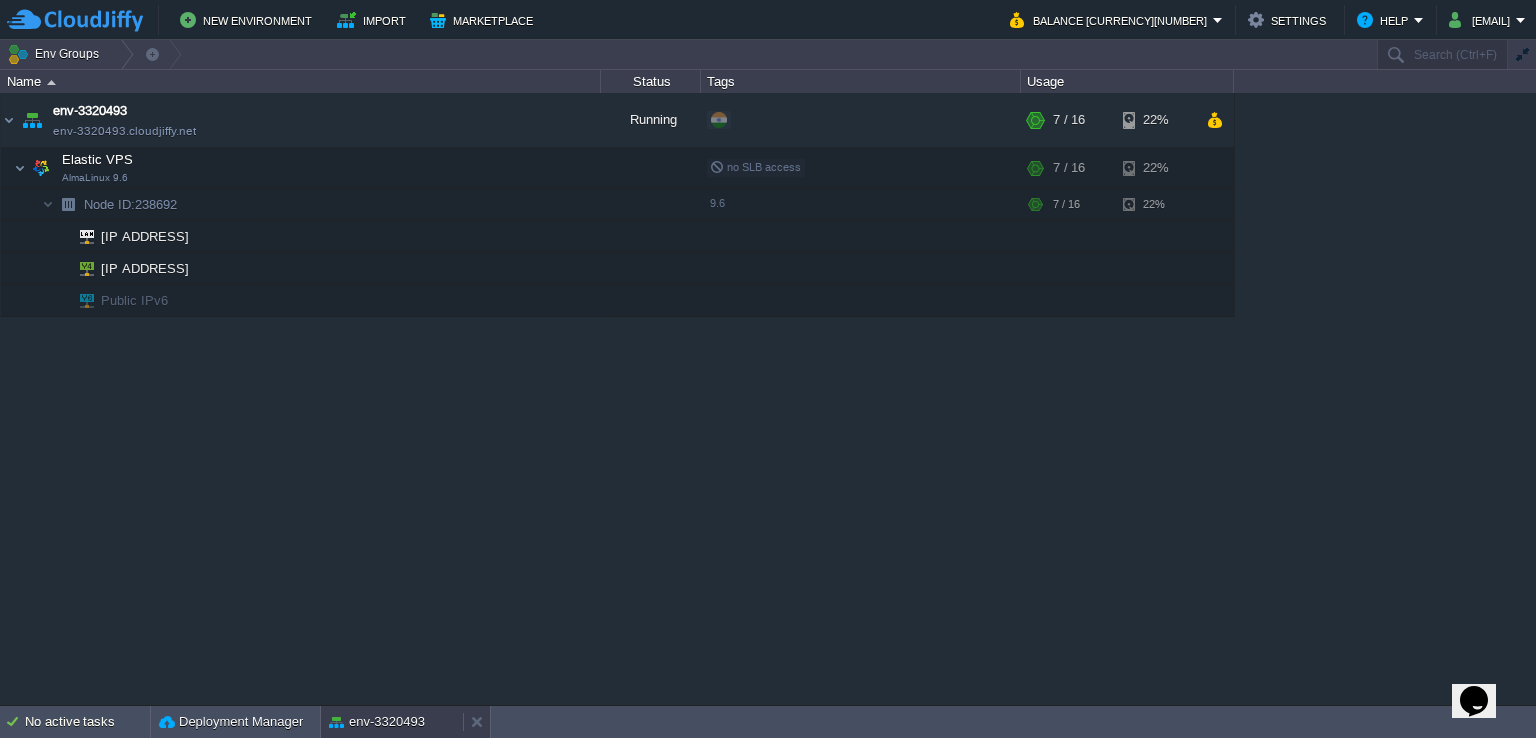 click on "env-3320493" at bounding box center (377, 722) 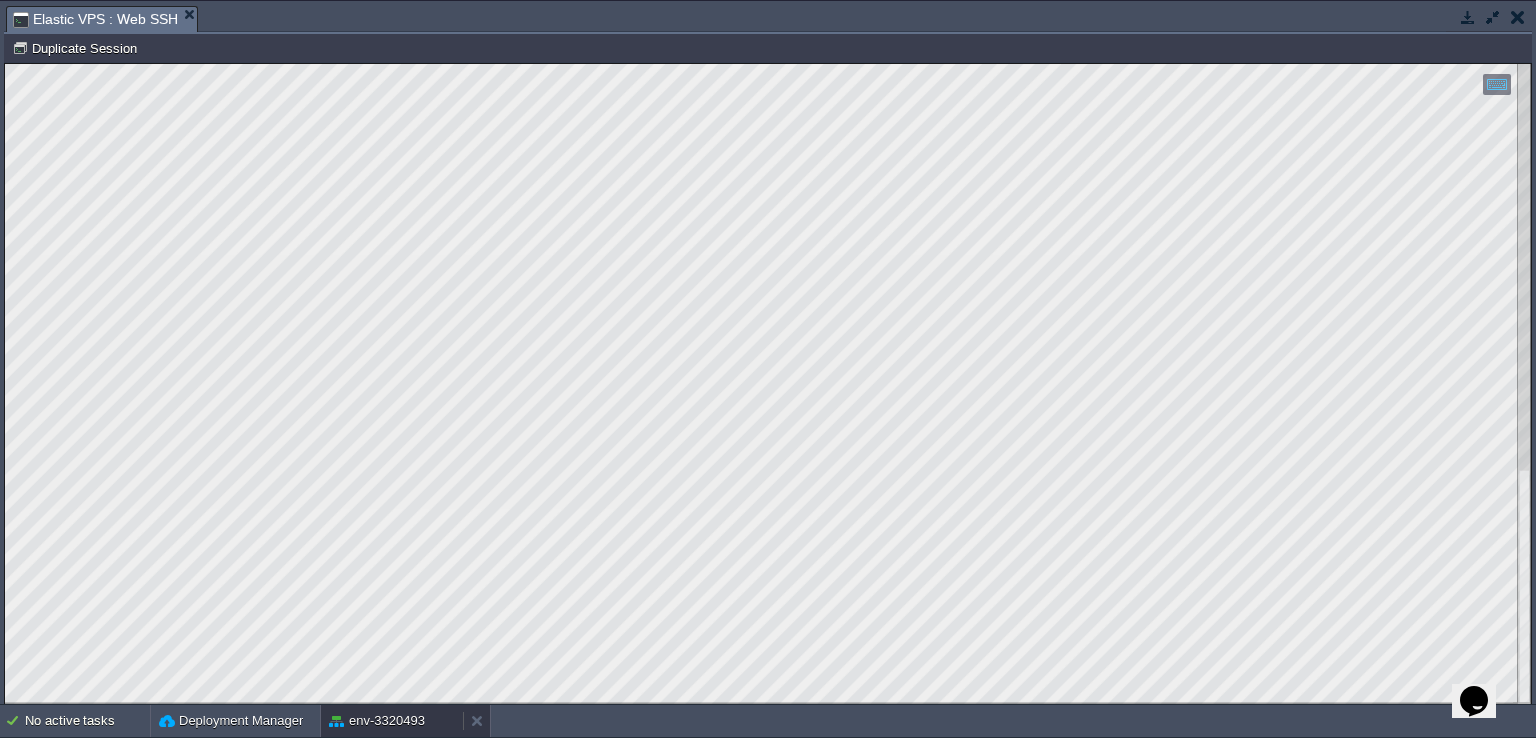 click on "env-3320493" at bounding box center (377, 721) 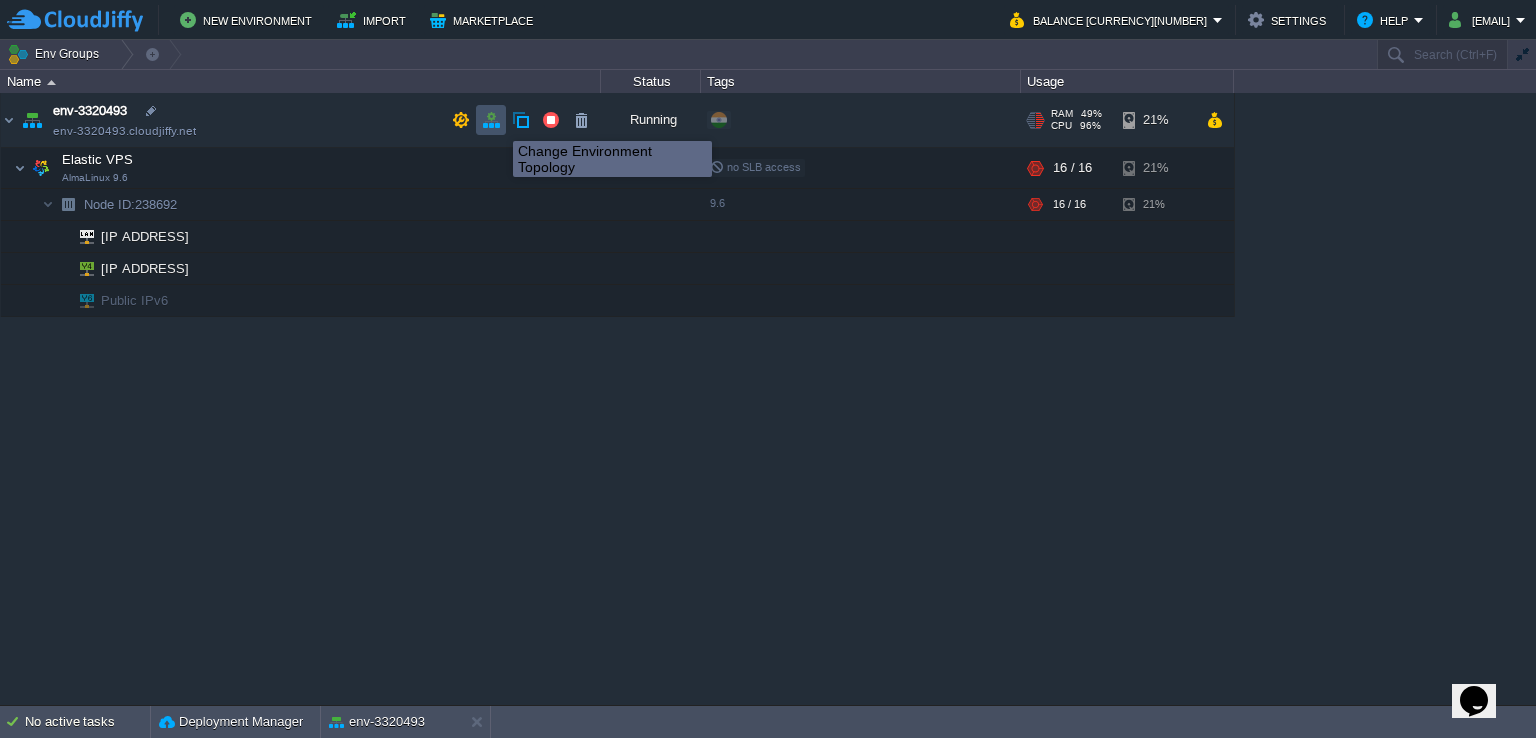 click at bounding box center [491, 120] 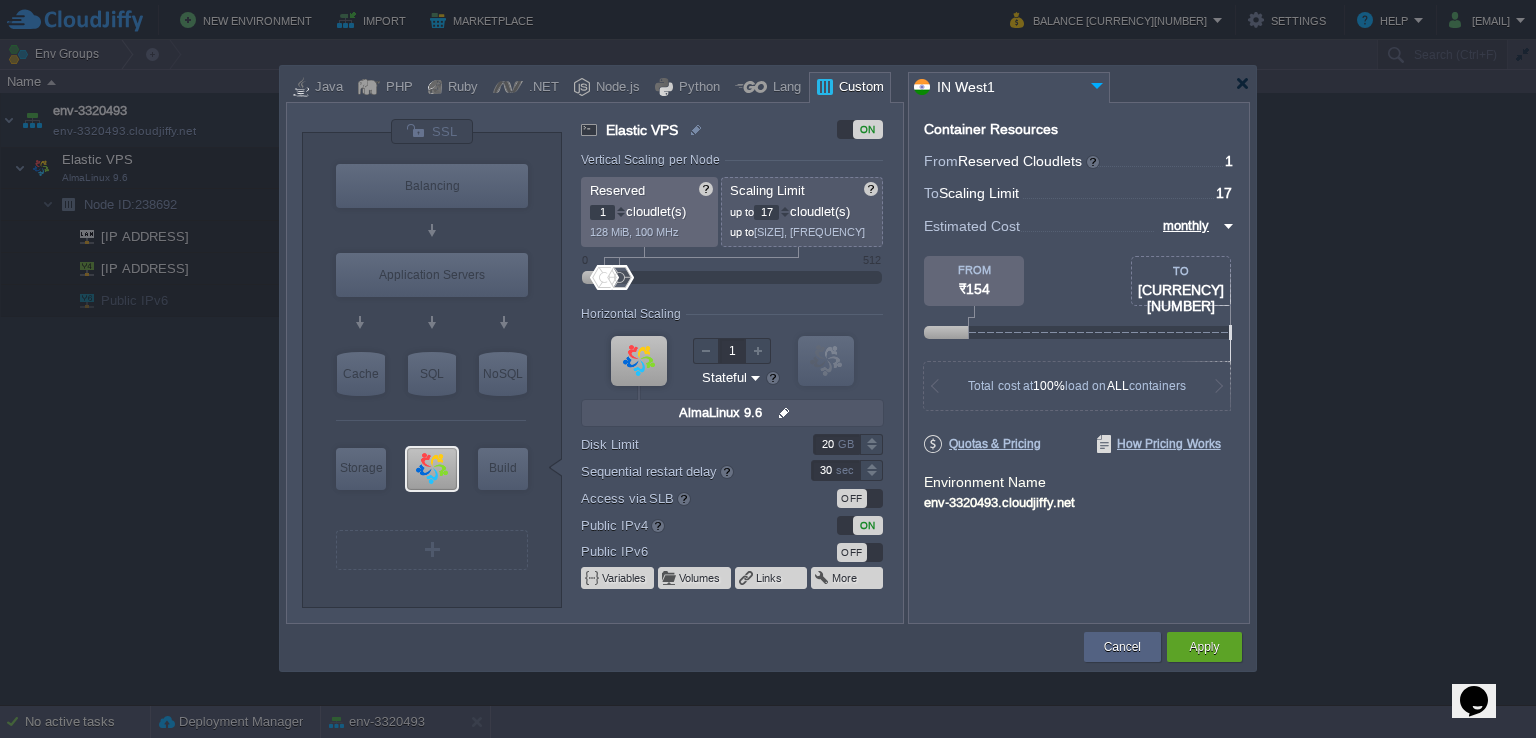 click at bounding box center (785, 208) 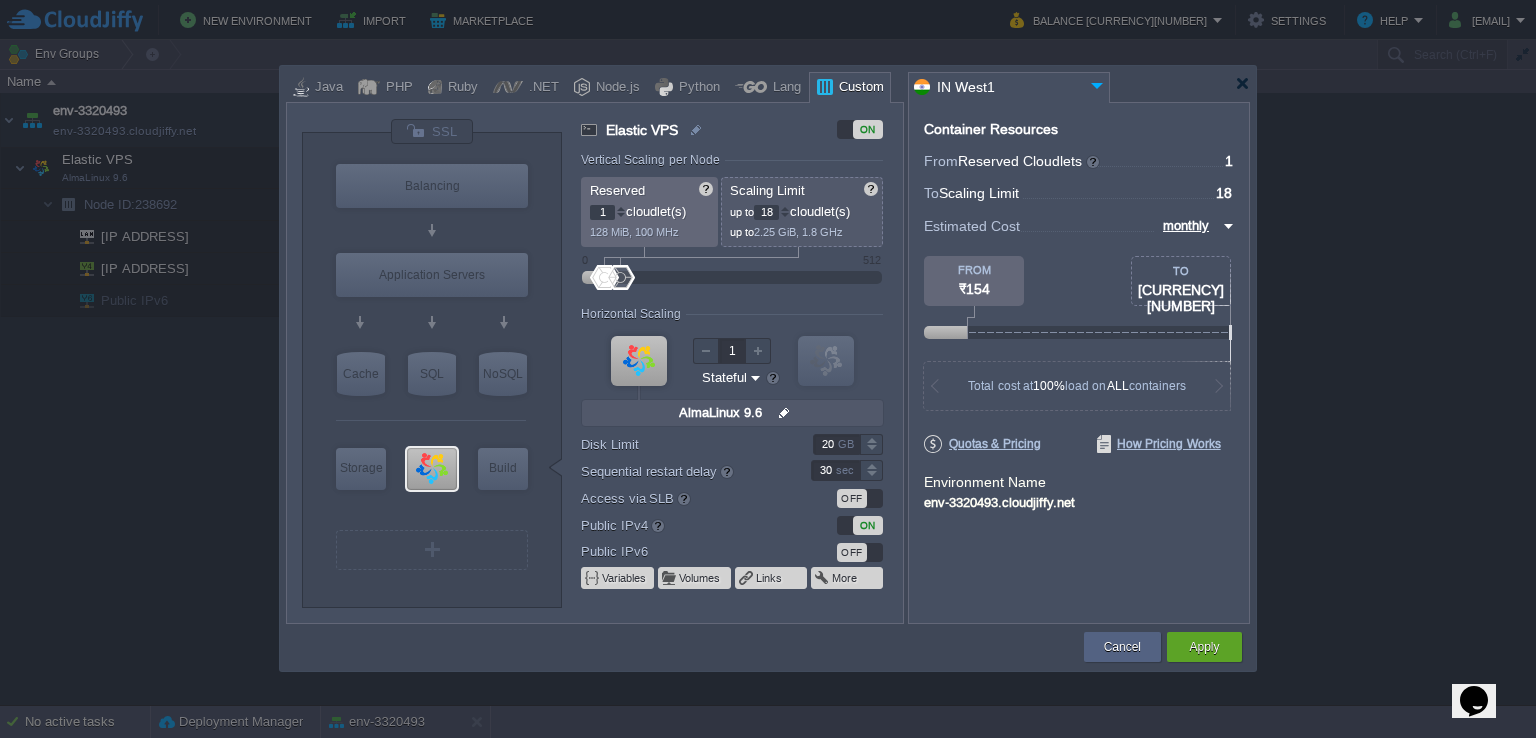 click at bounding box center [785, 208] 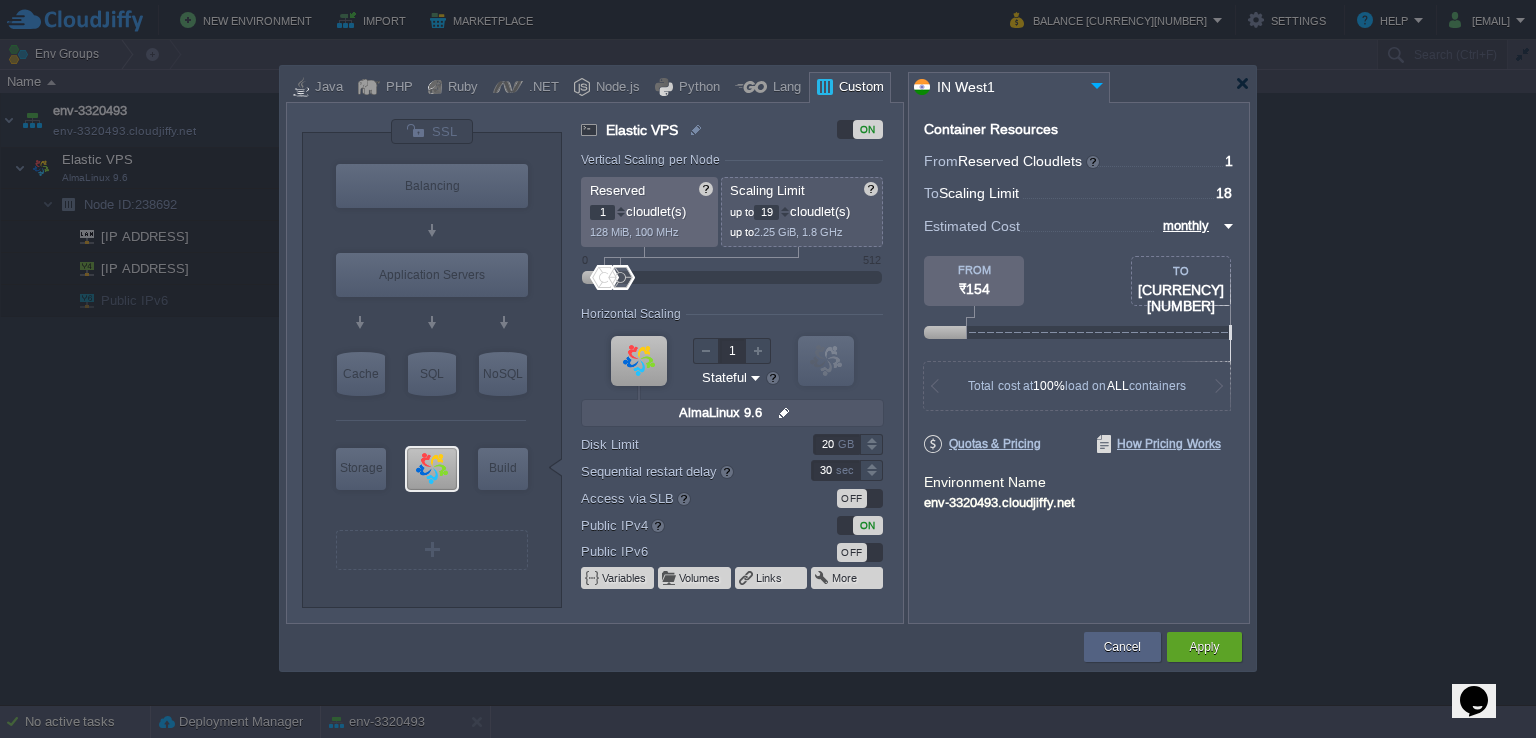 click at bounding box center [785, 208] 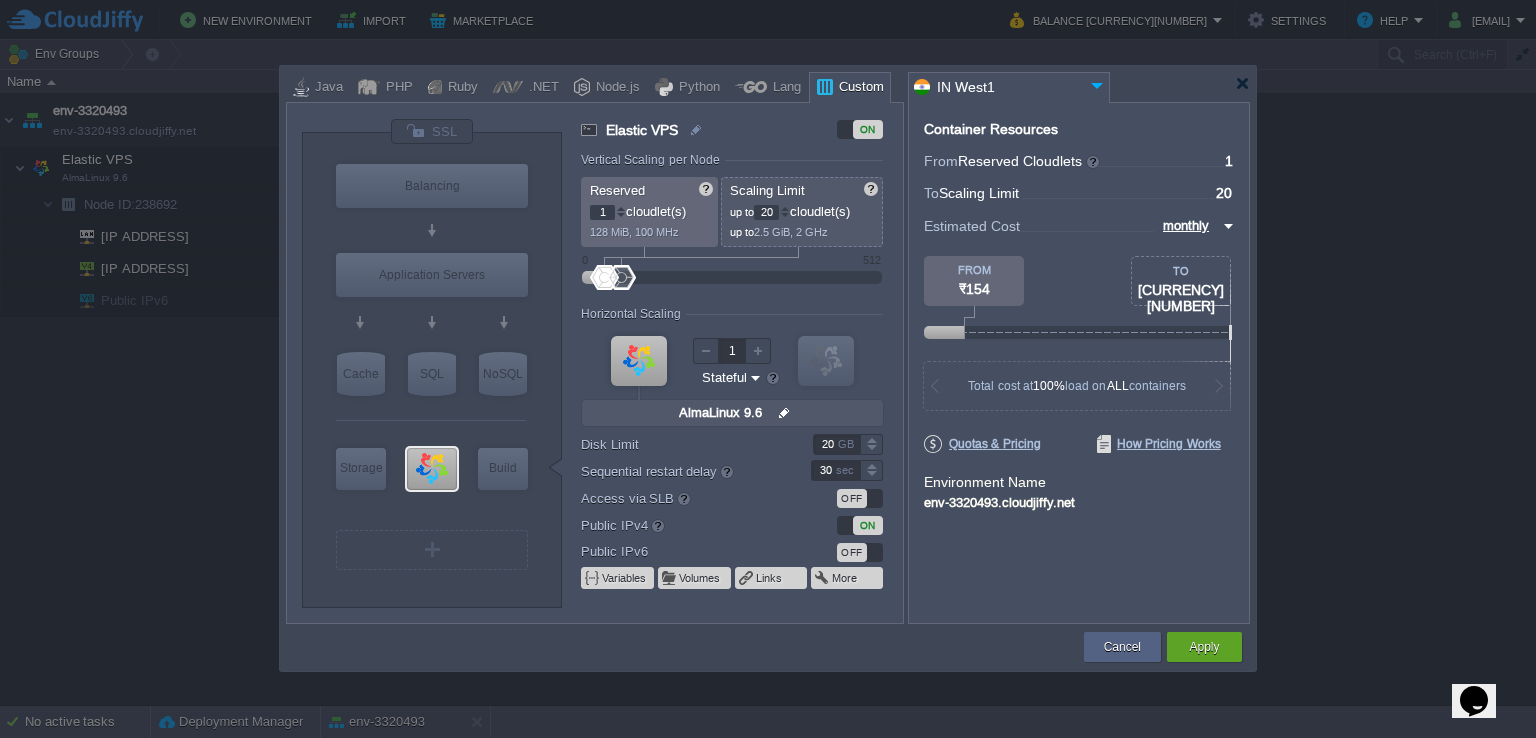 click at bounding box center [785, 208] 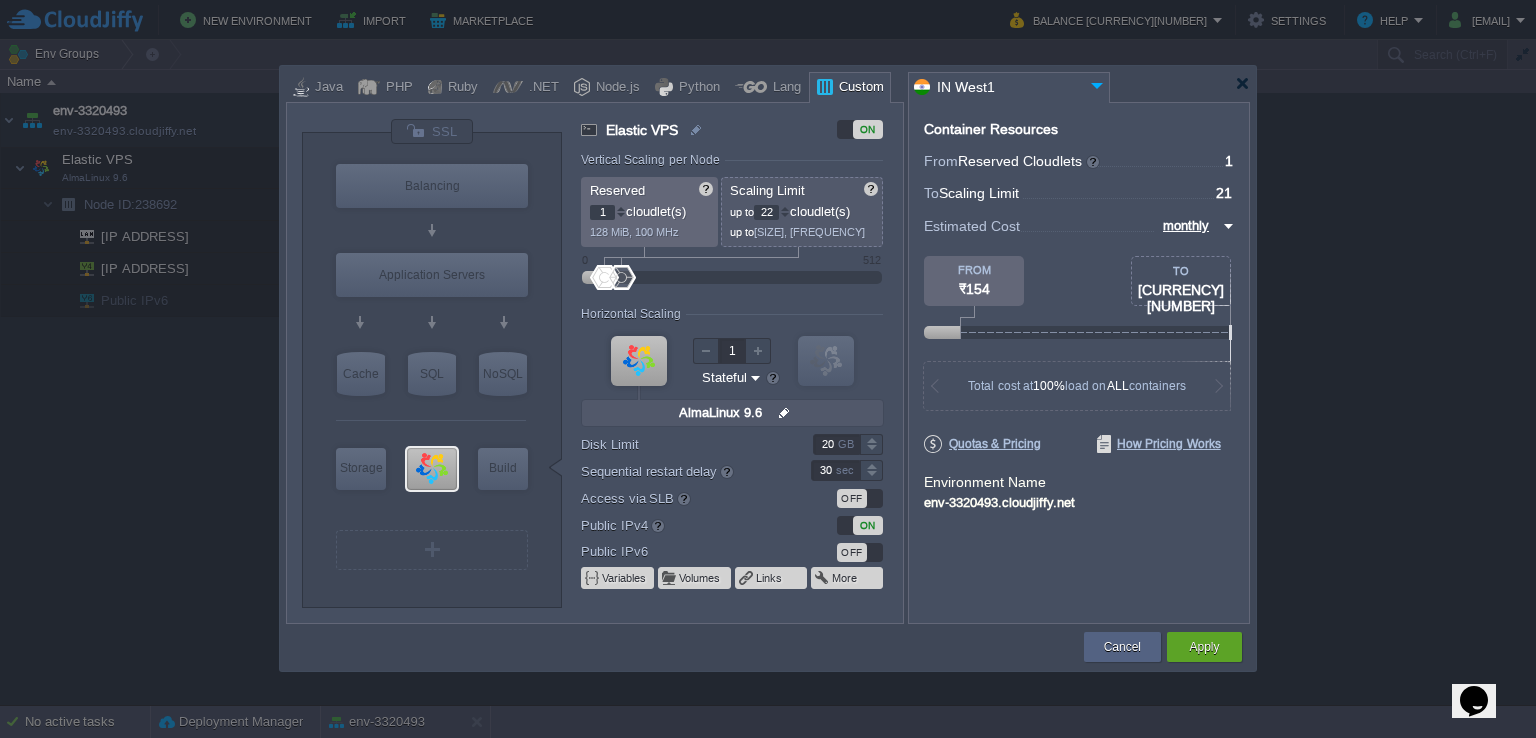 click at bounding box center [785, 208] 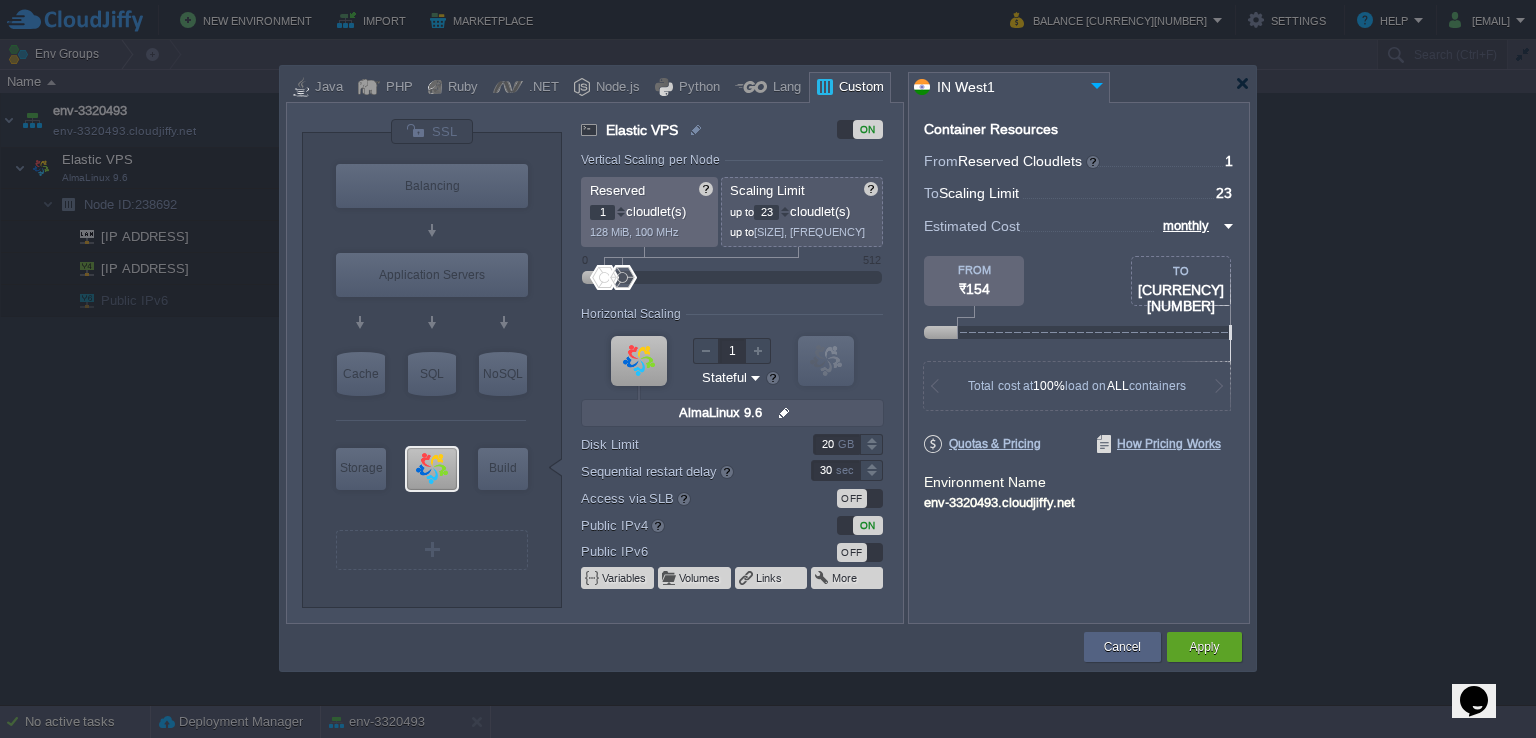 click at bounding box center (785, 208) 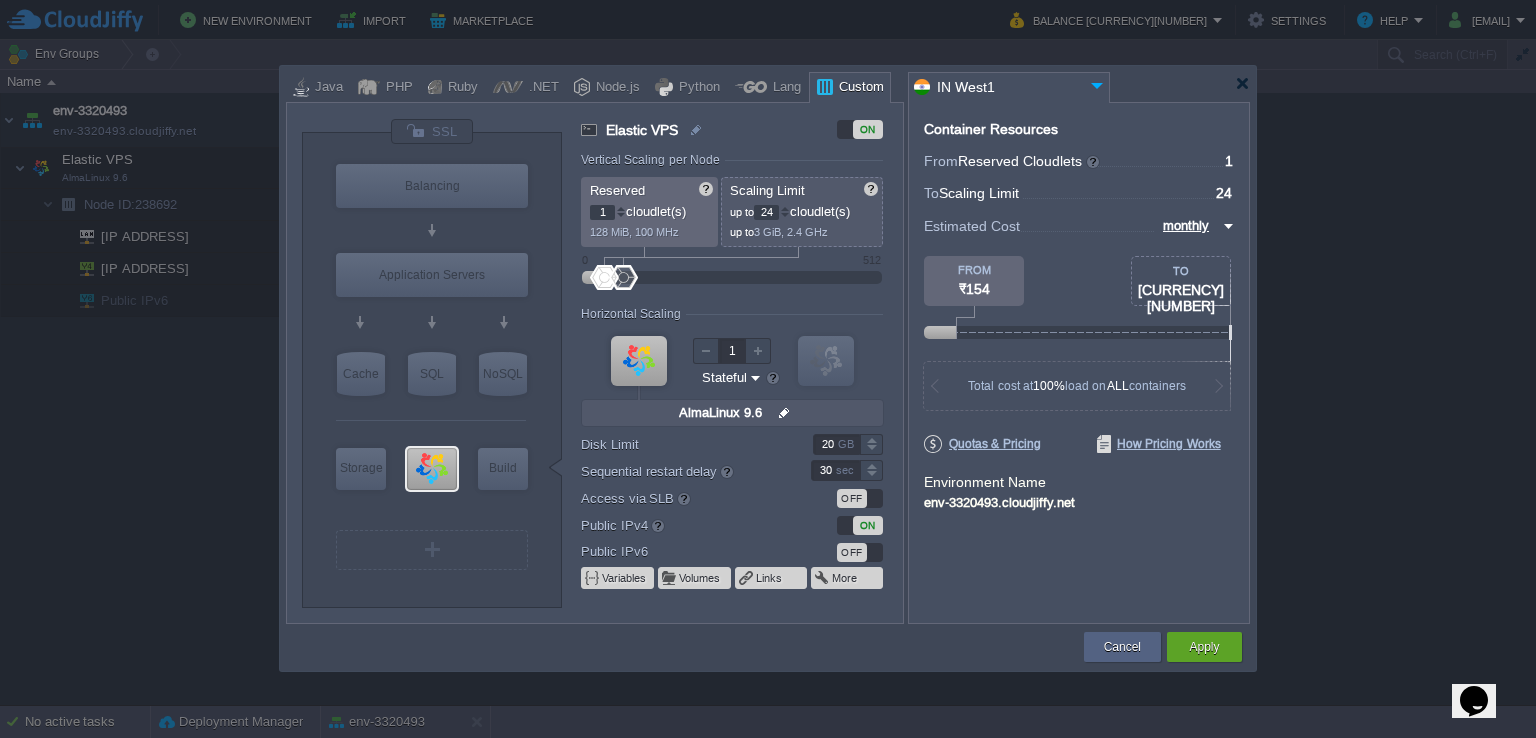 click at bounding box center [785, 208] 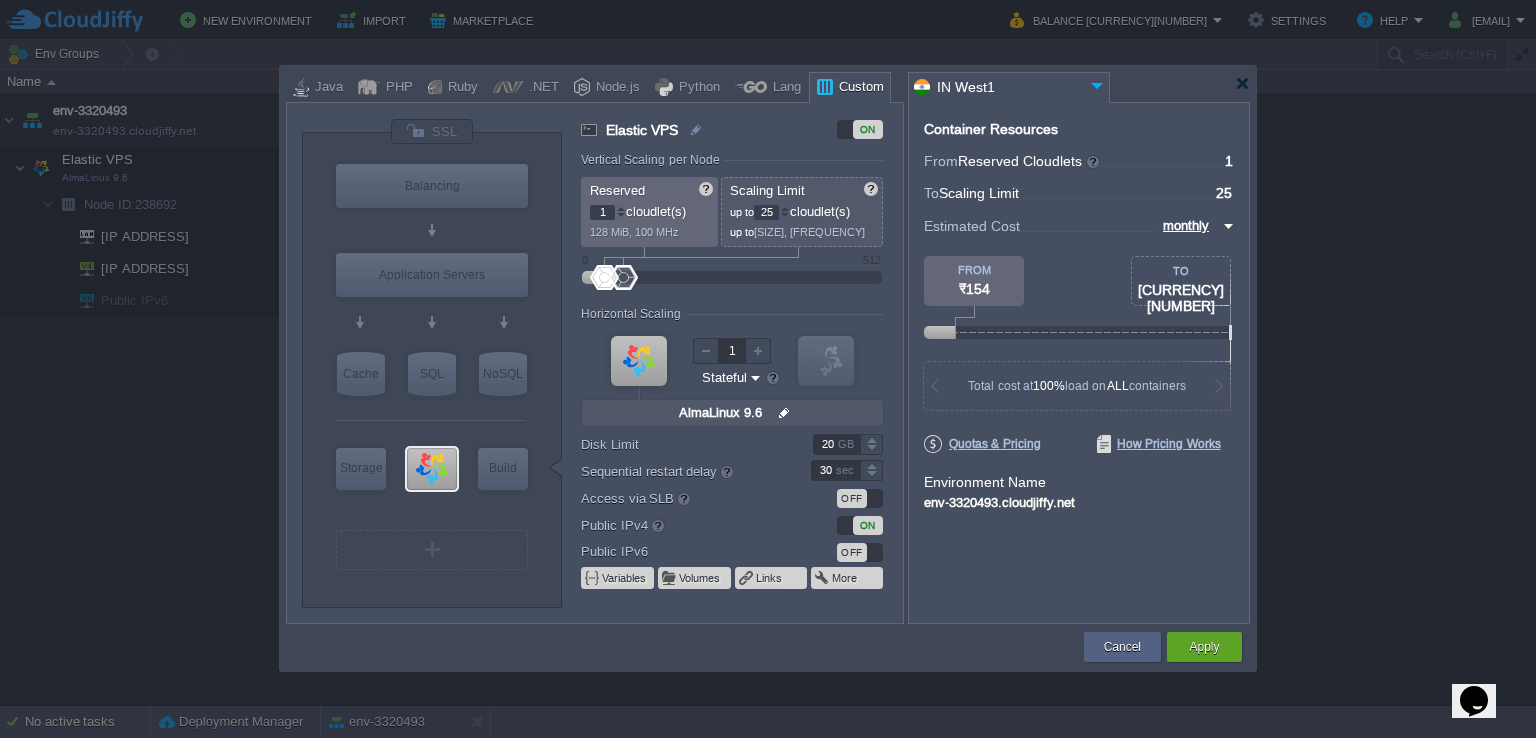 click at bounding box center (785, 208) 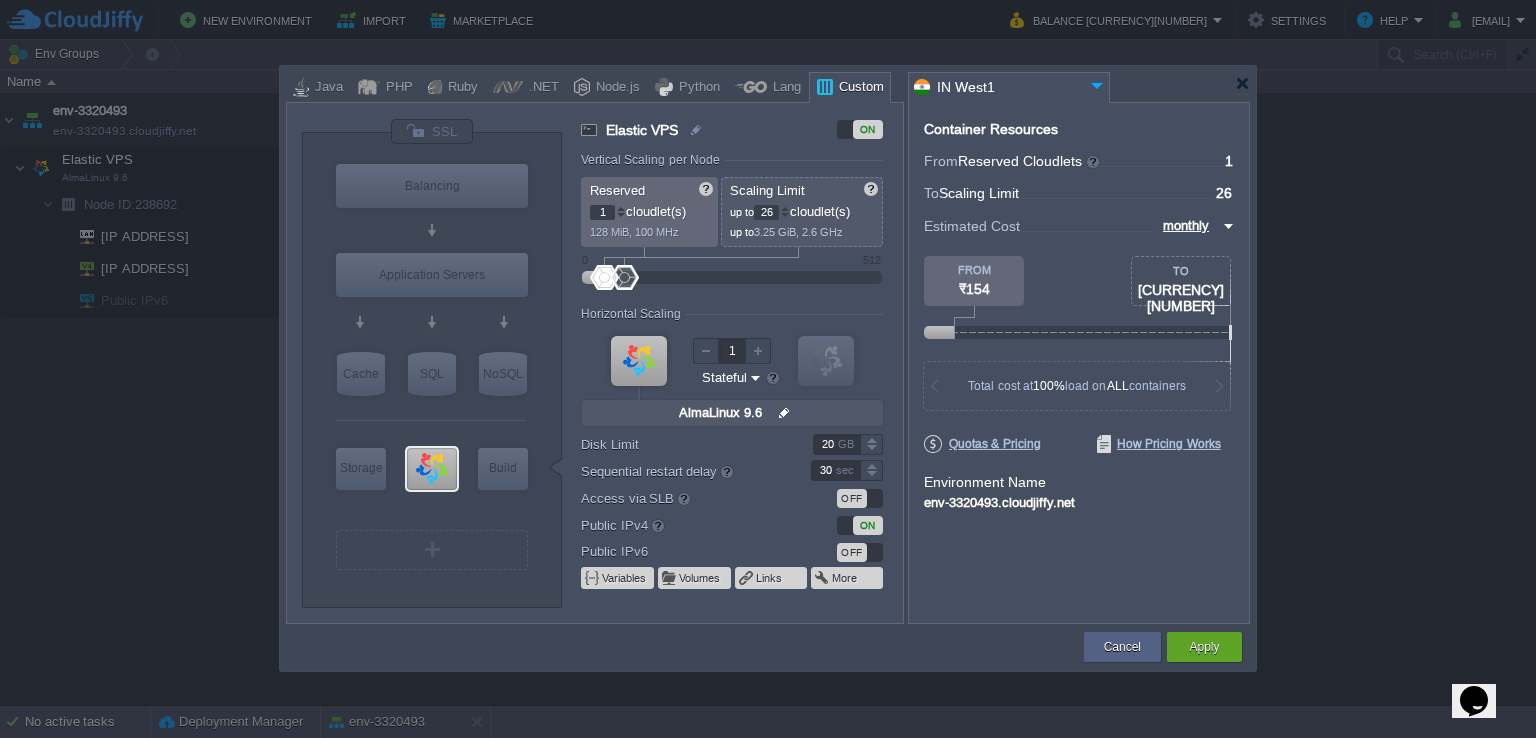 click at bounding box center [785, 208] 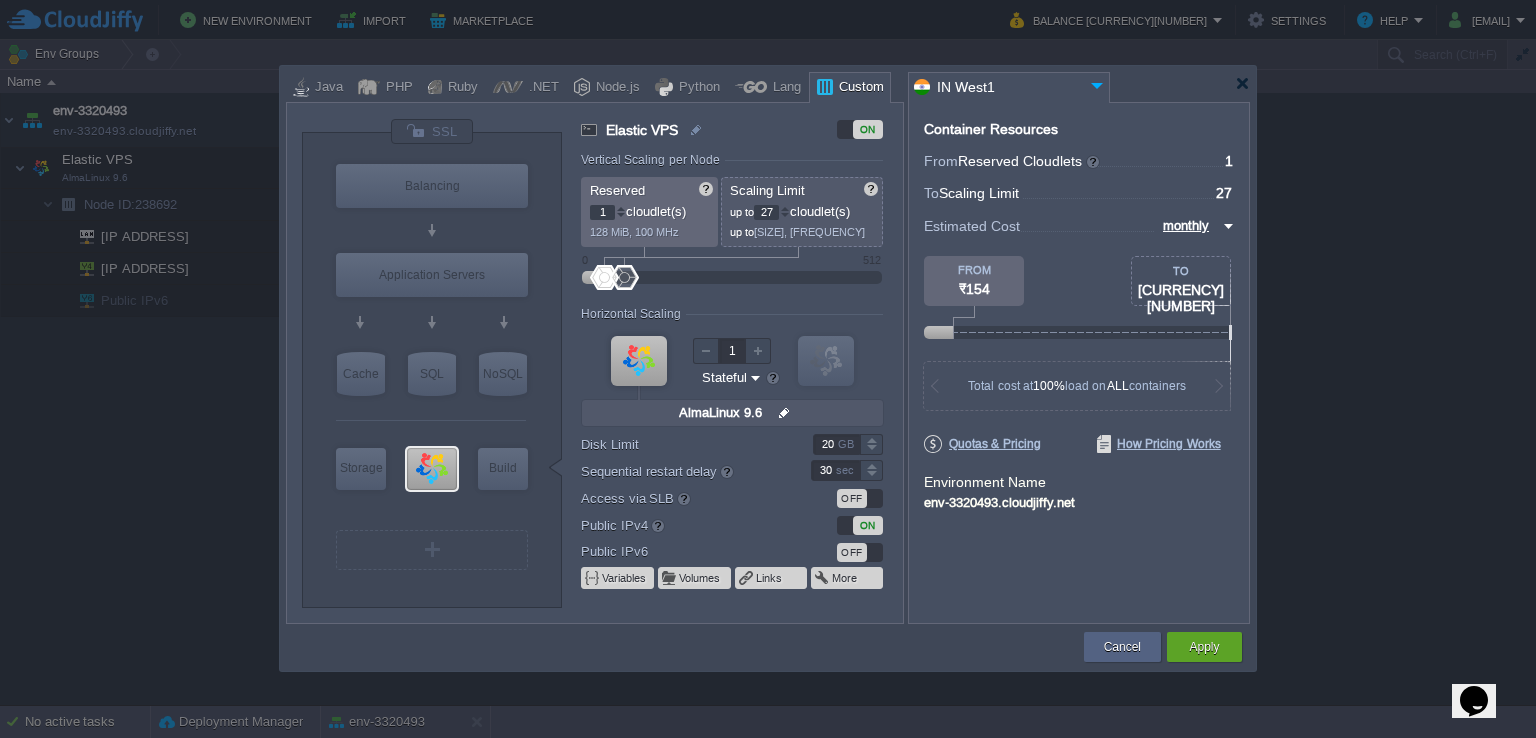 click at bounding box center [785, 208] 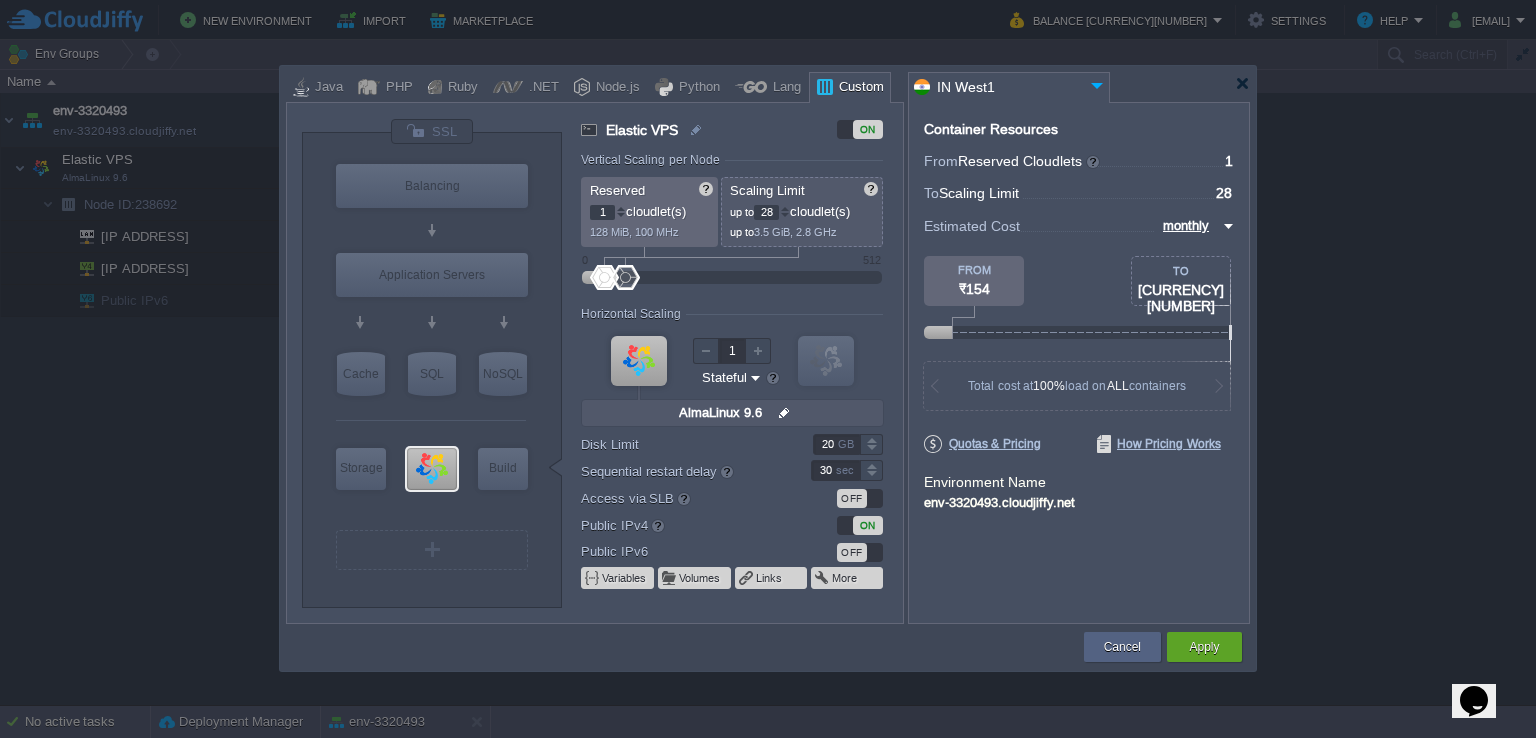 click at bounding box center [785, 208] 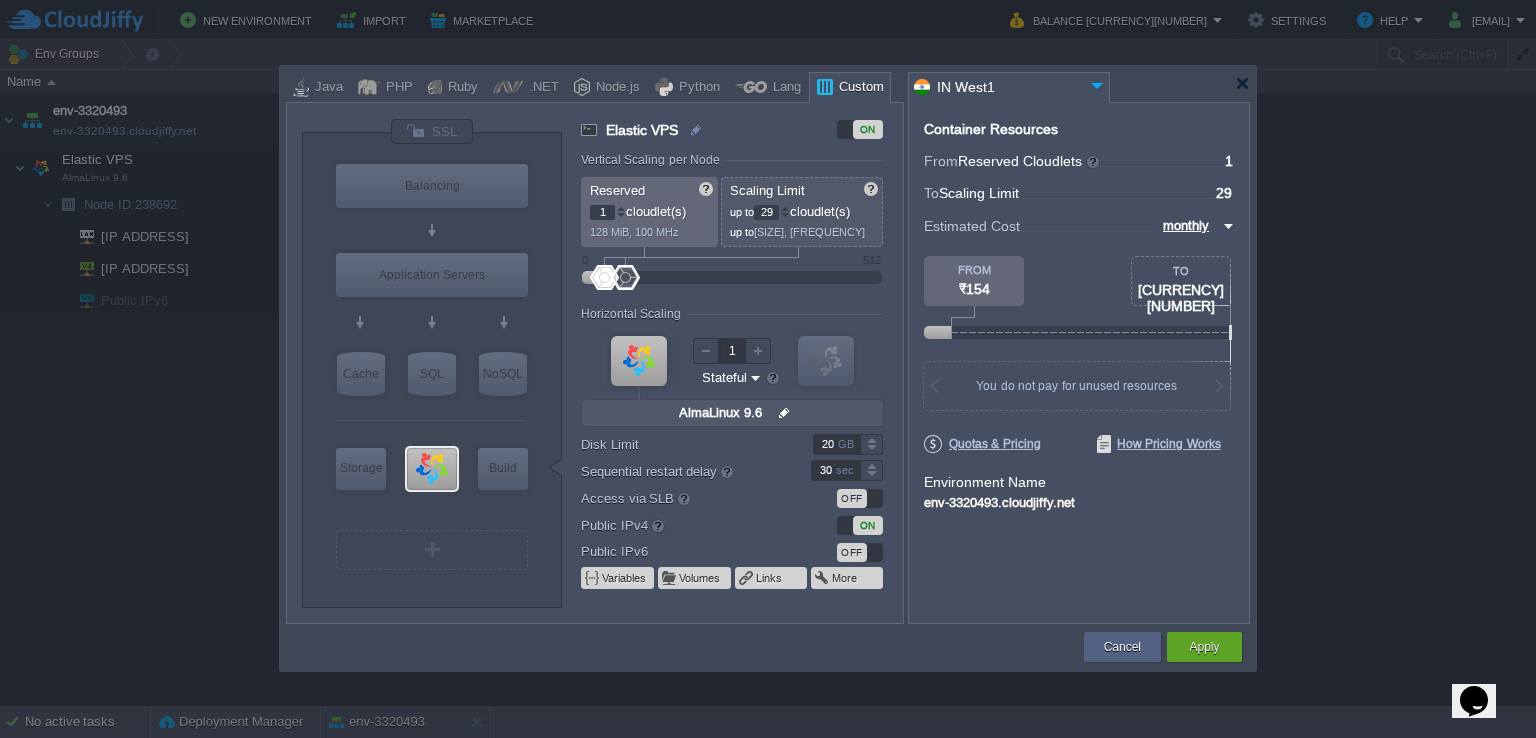 click at bounding box center [785, 208] 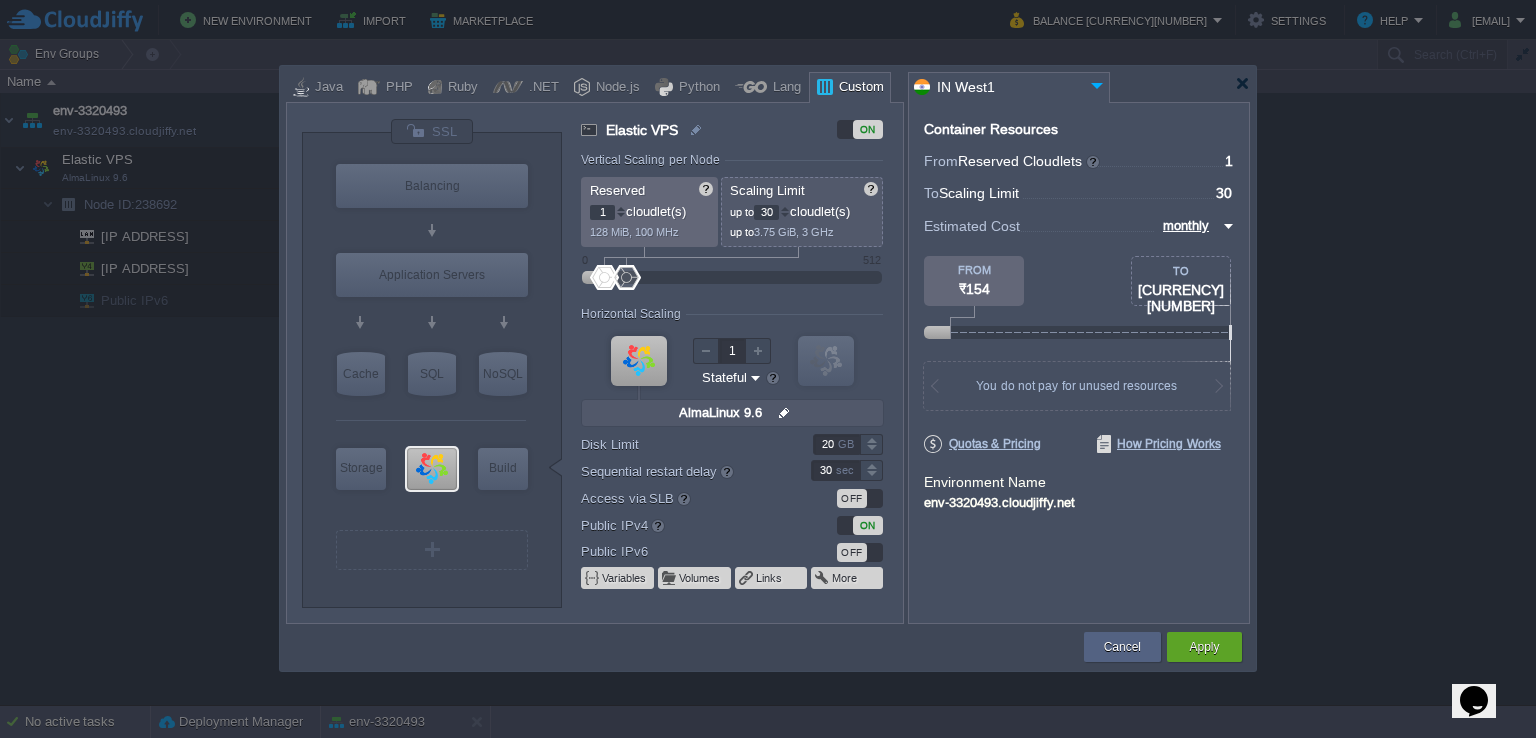 click at bounding box center (785, 208) 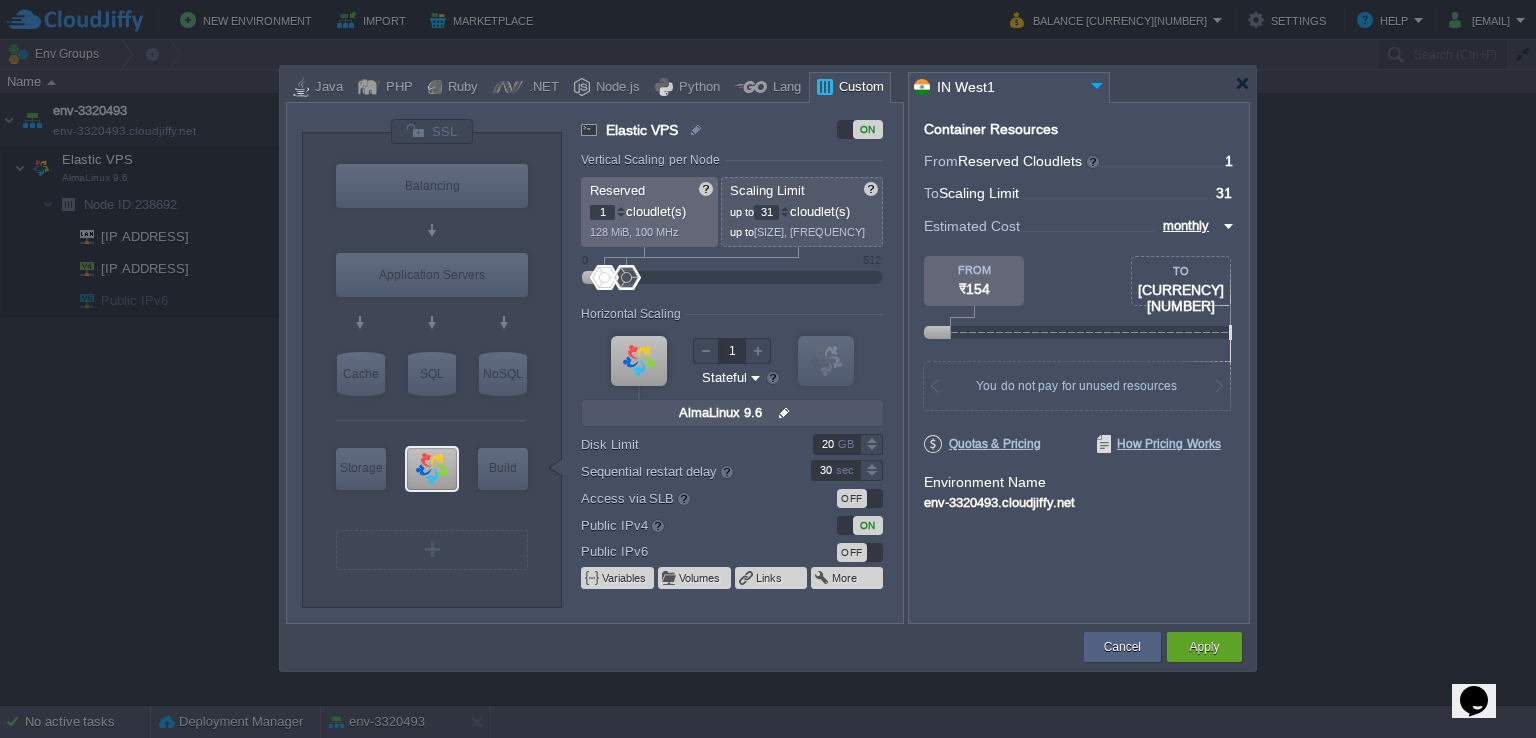 click at bounding box center [785, 208] 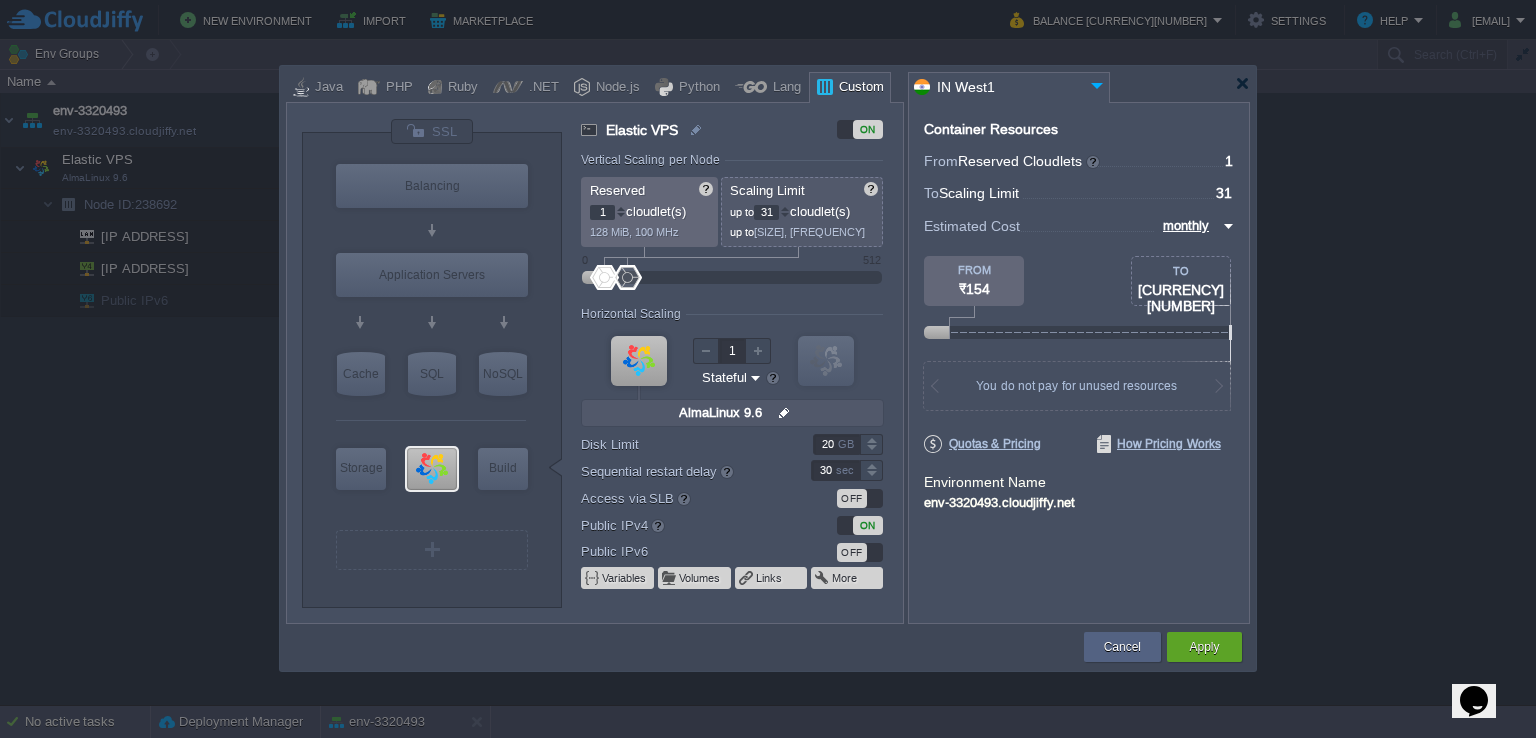 type on "32" 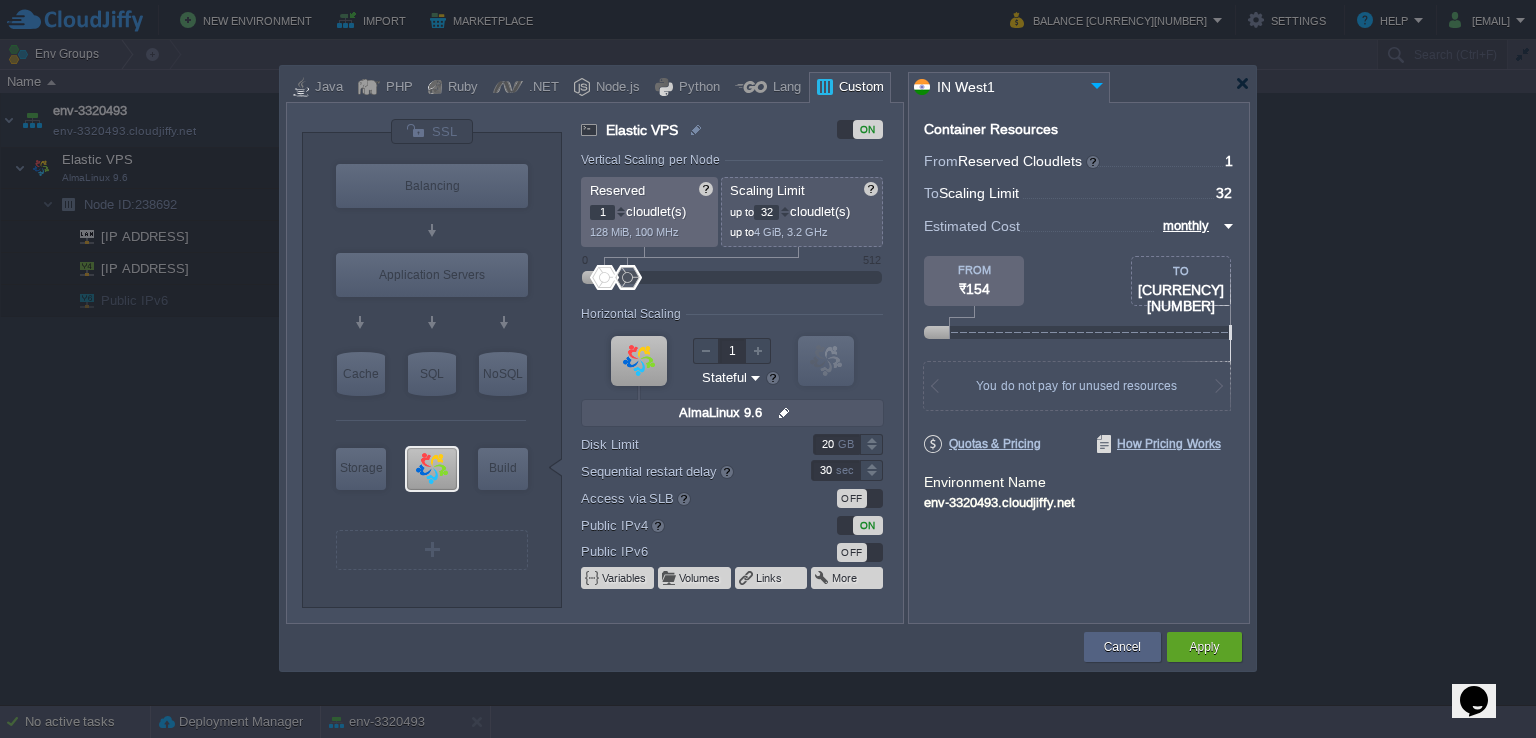 click at bounding box center (785, 208) 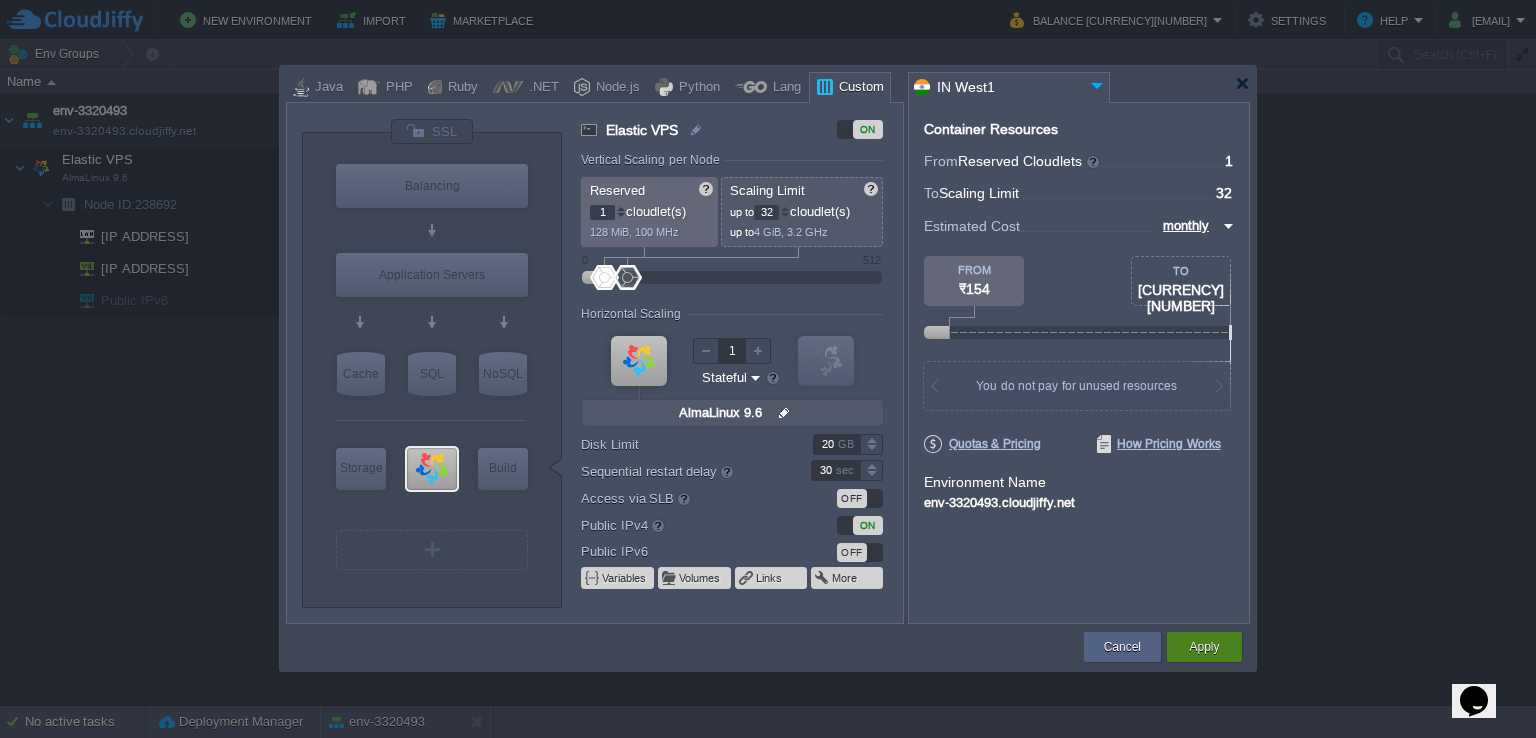 click on "Apply" at bounding box center (1204, 647) 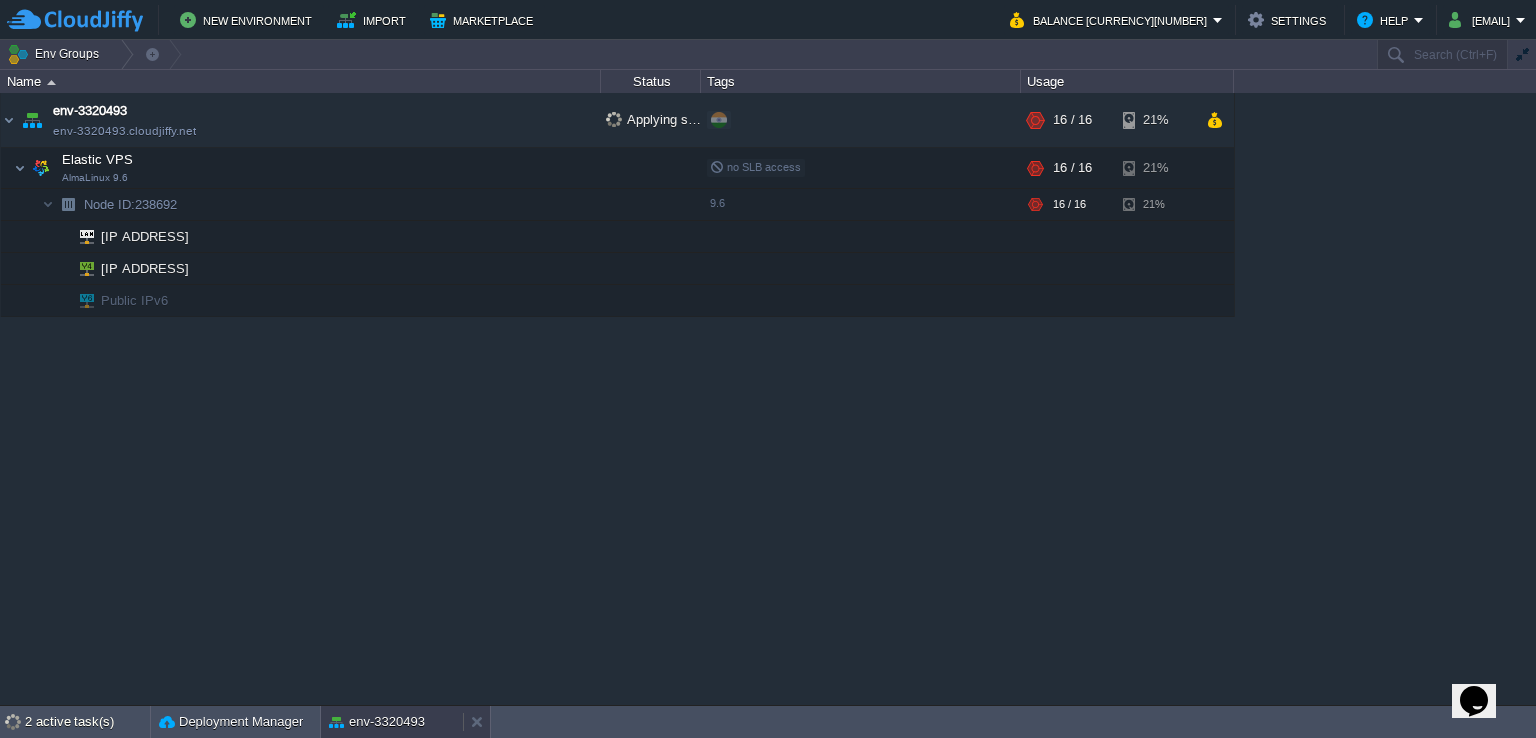 click on "env-3320493" at bounding box center [377, 722] 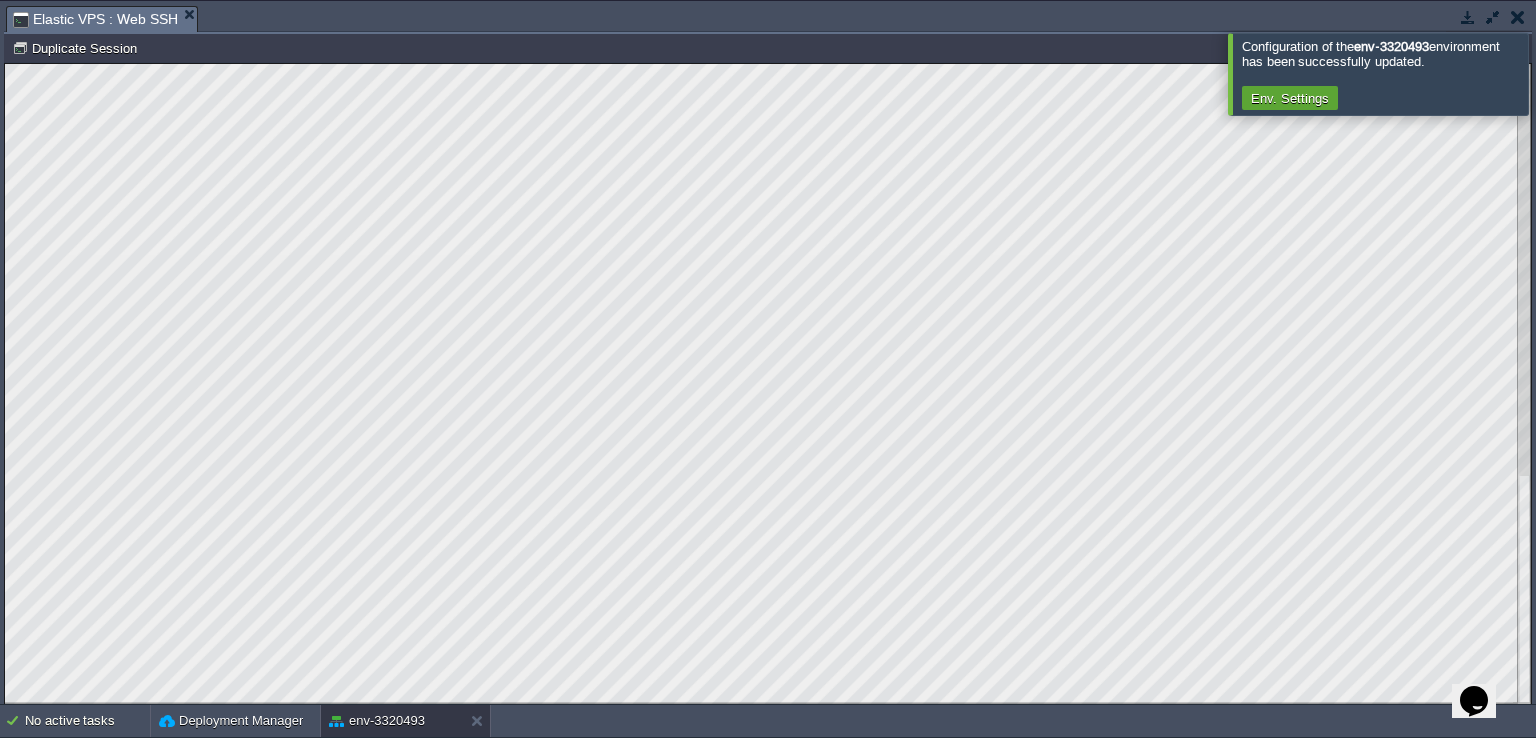 click at bounding box center (1560, 73) 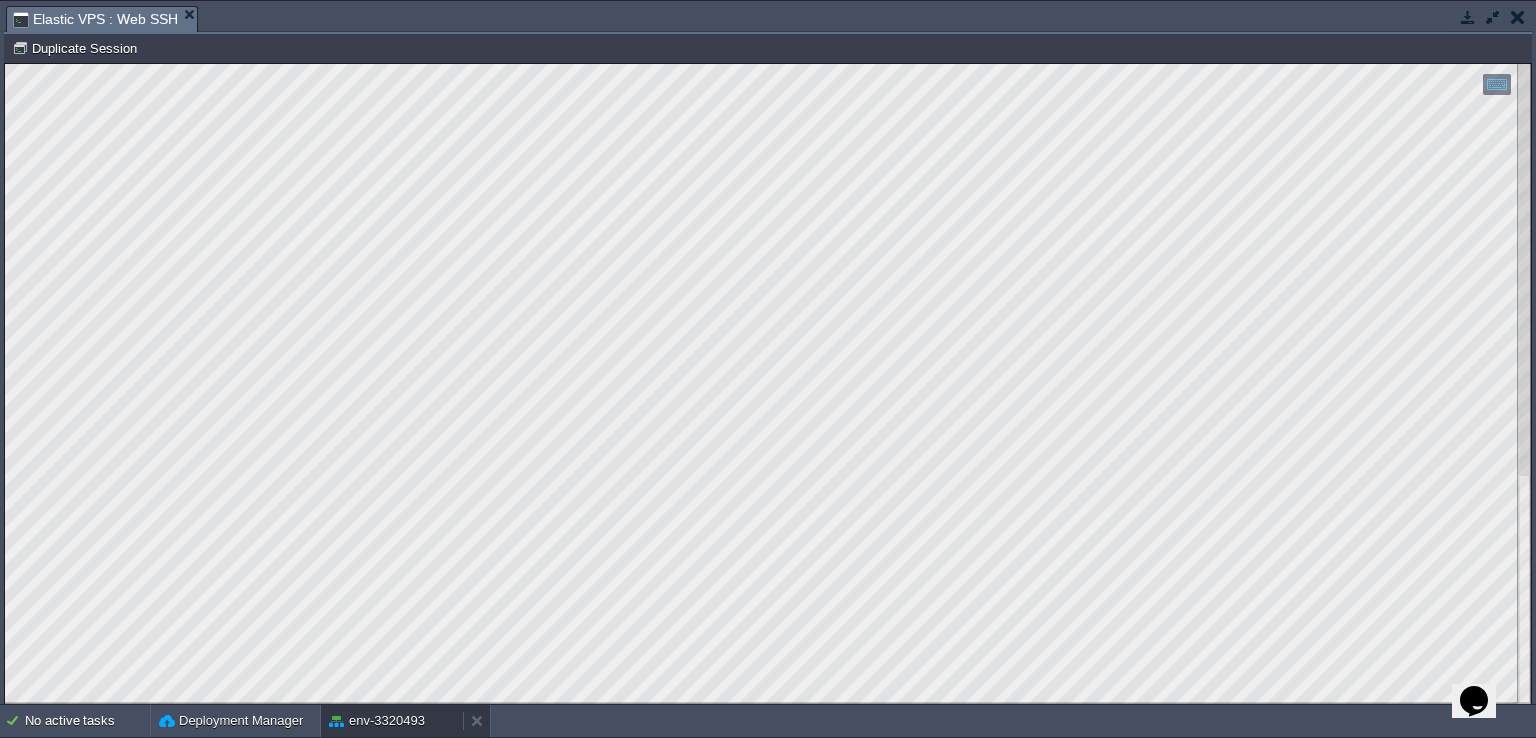 click on "env-3320493" at bounding box center [377, 721] 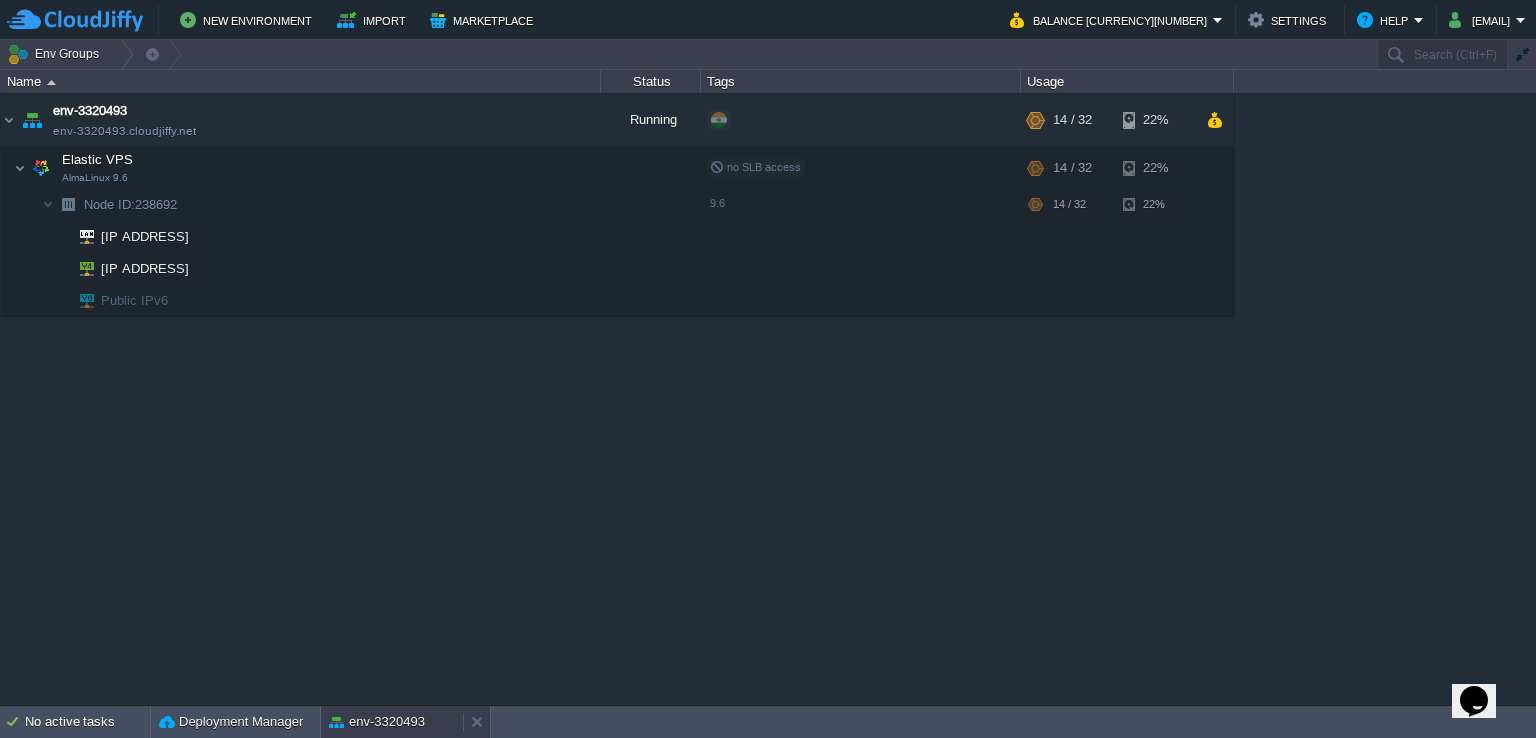 click on "env-3320493" at bounding box center [377, 722] 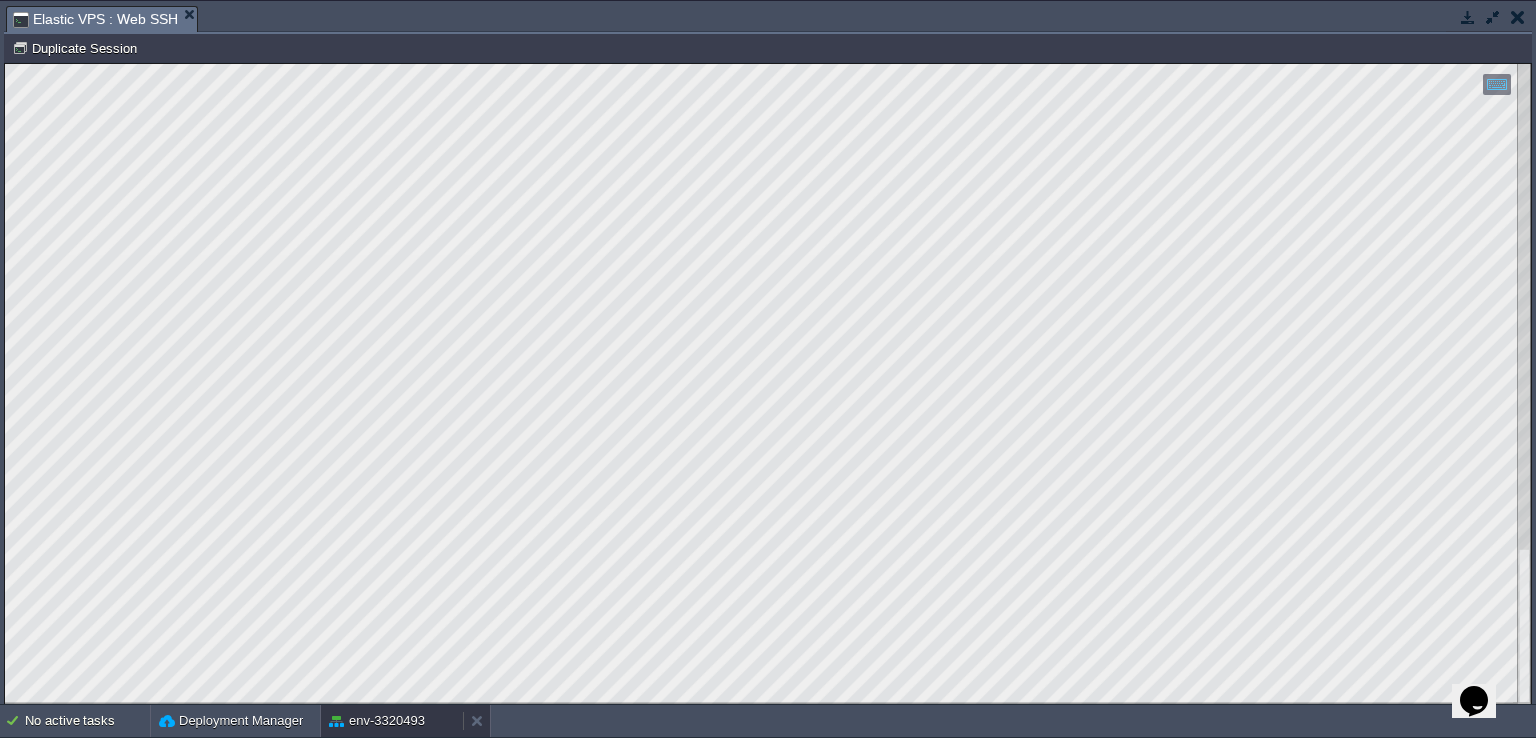 click on "env-3320493" at bounding box center [377, 721] 